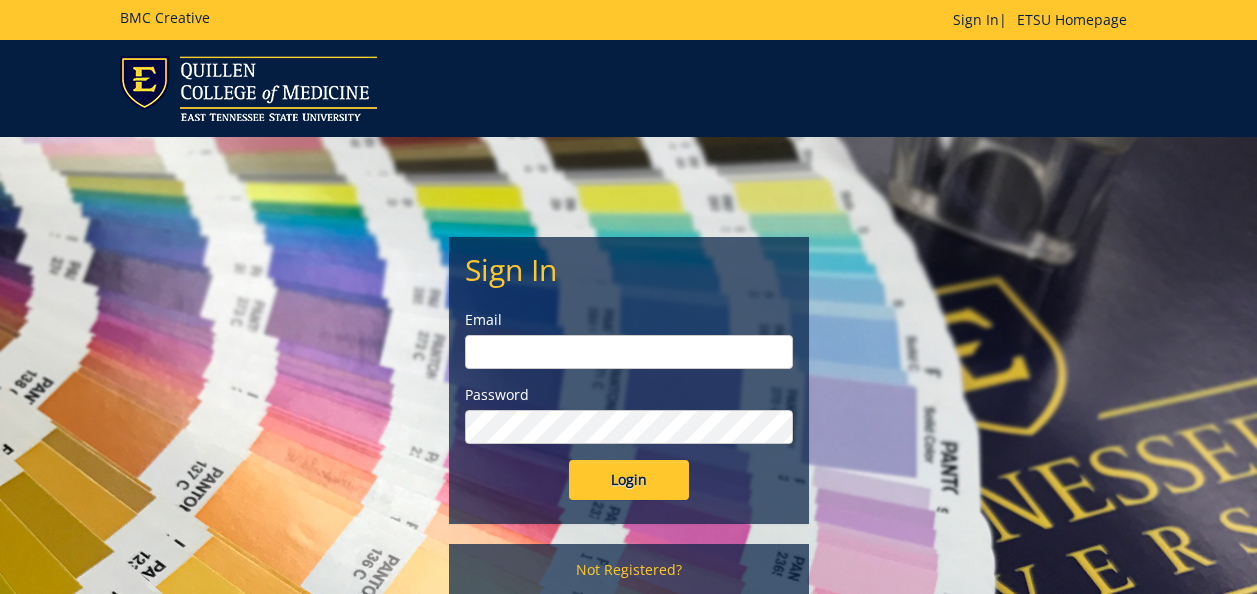scroll, scrollTop: 0, scrollLeft: 0, axis: both 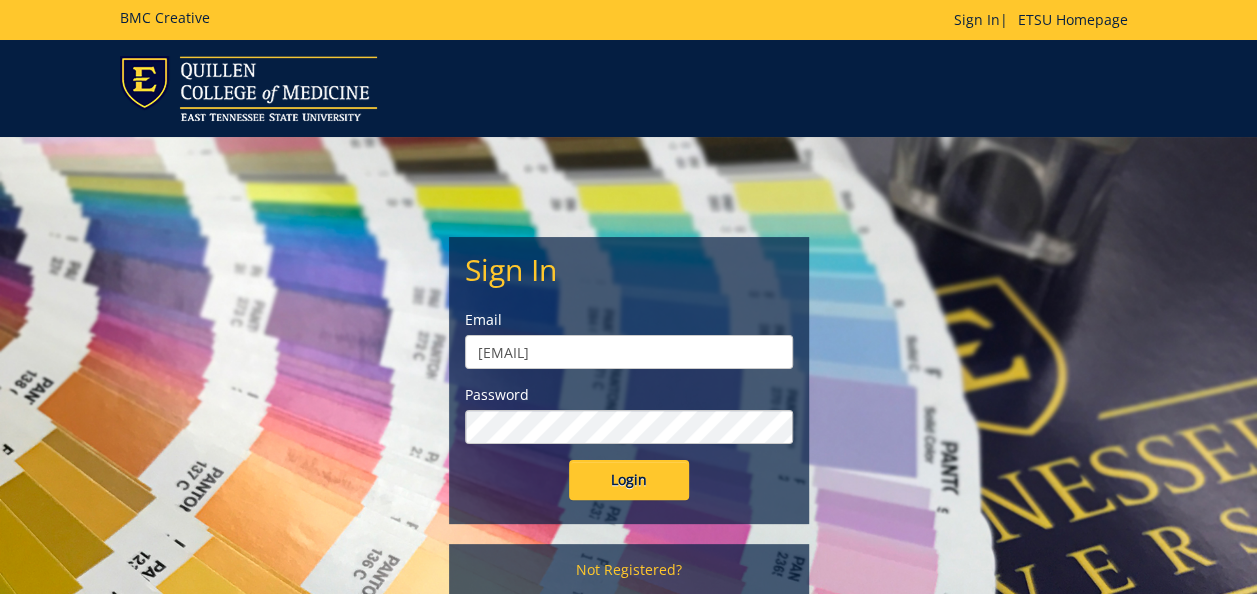 type on "falkenberg@etsu.edu" 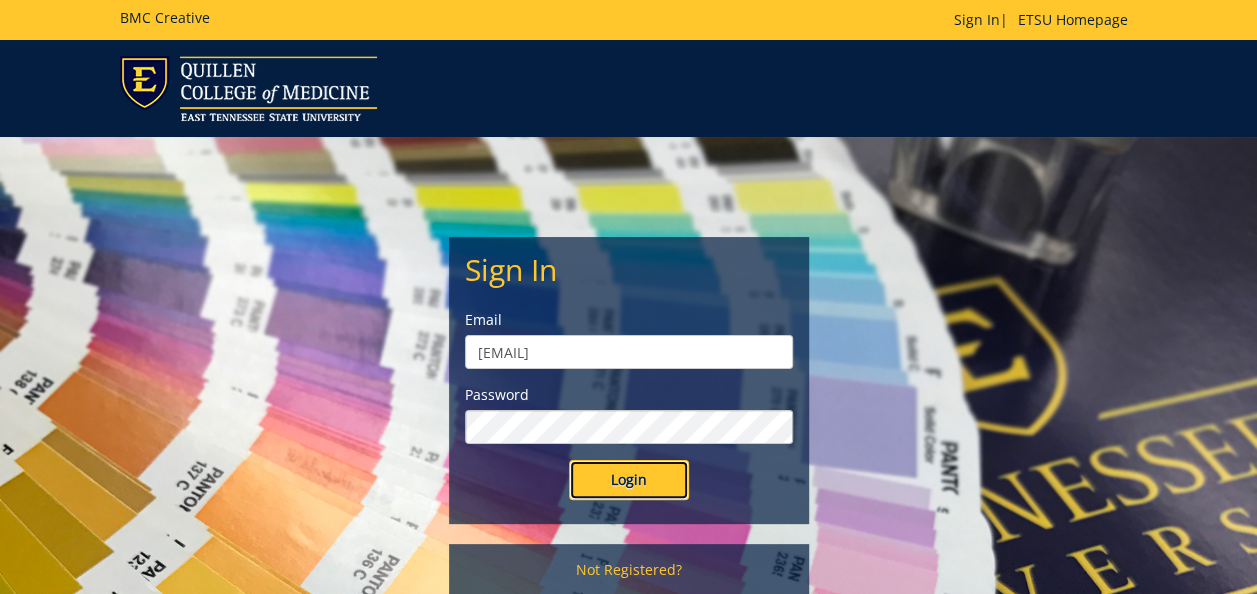 click on "Login" at bounding box center [629, 480] 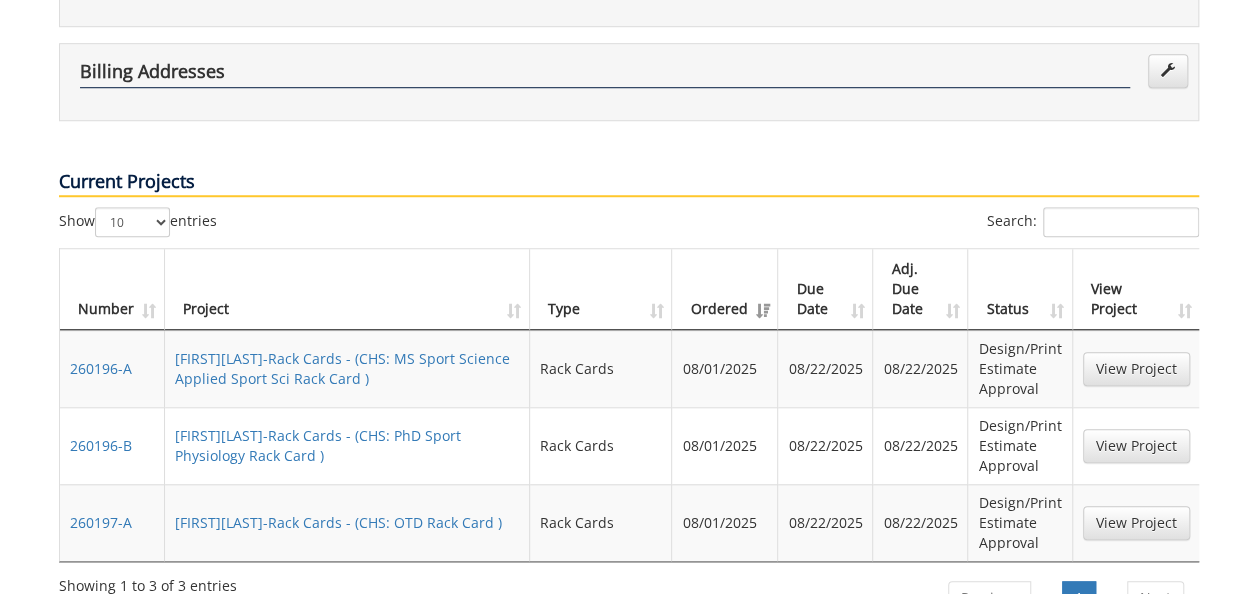 scroll, scrollTop: 800, scrollLeft: 0, axis: vertical 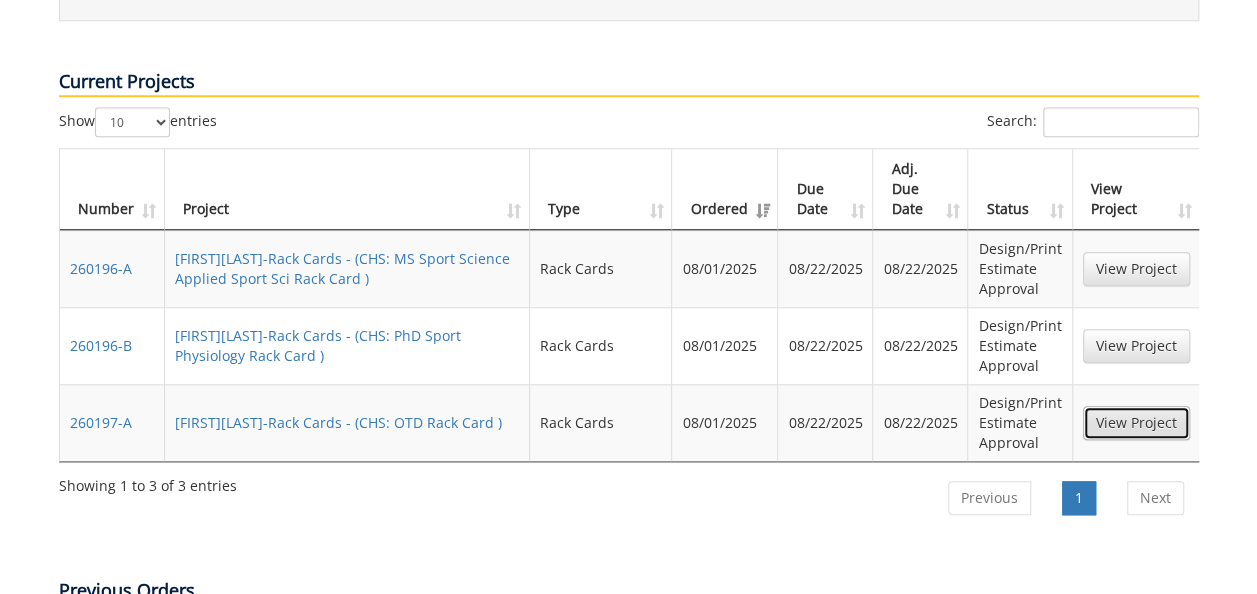 click on "View Project" at bounding box center (1136, 423) 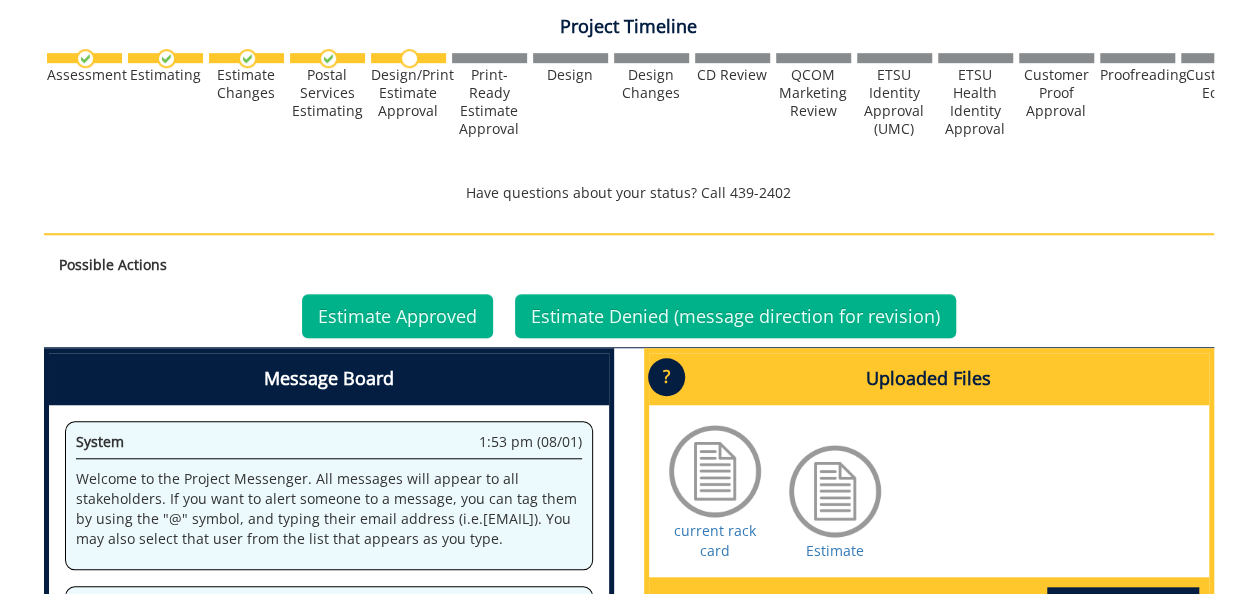 scroll, scrollTop: 700, scrollLeft: 0, axis: vertical 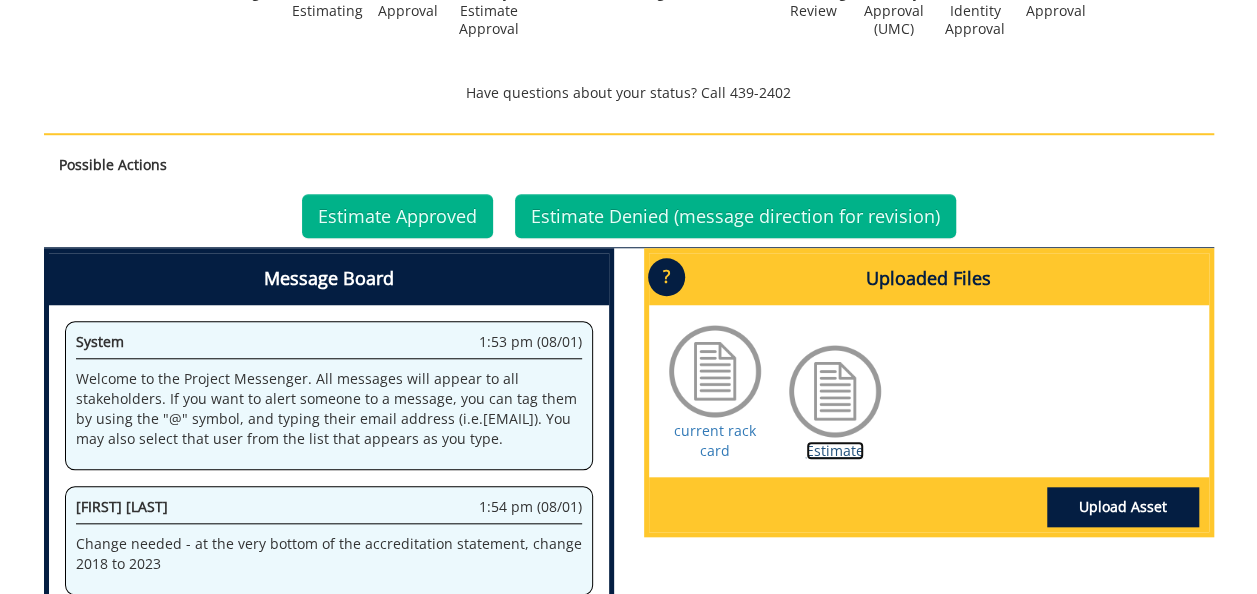 click on "Estimate" at bounding box center [835, 450] 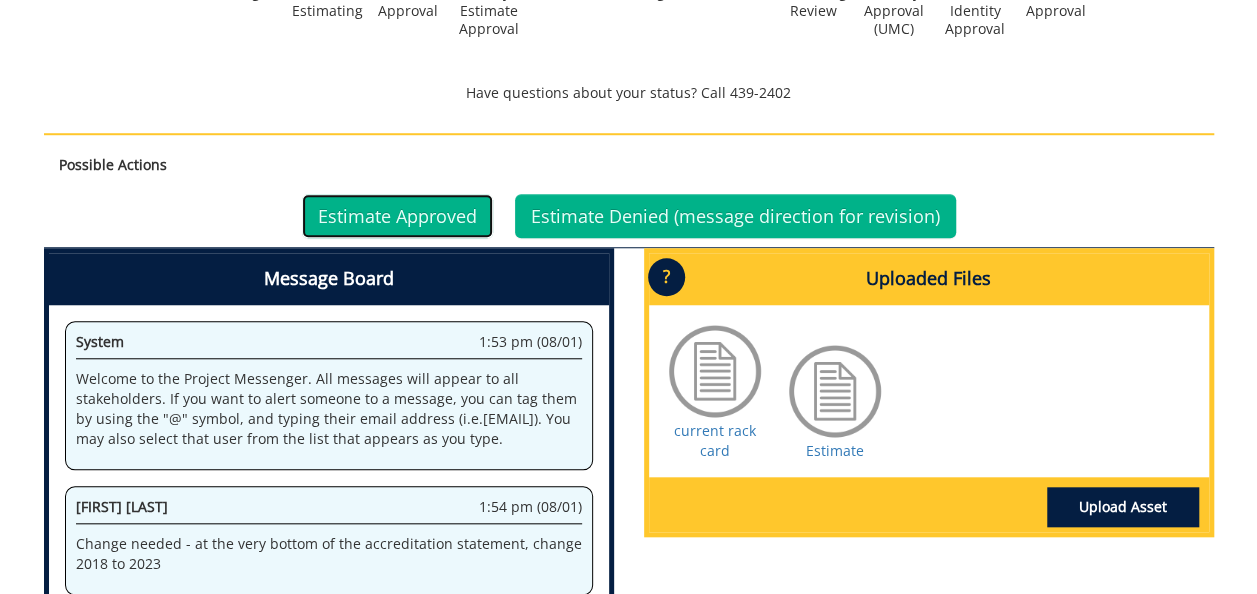 click on "Estimate Approved" at bounding box center [397, 216] 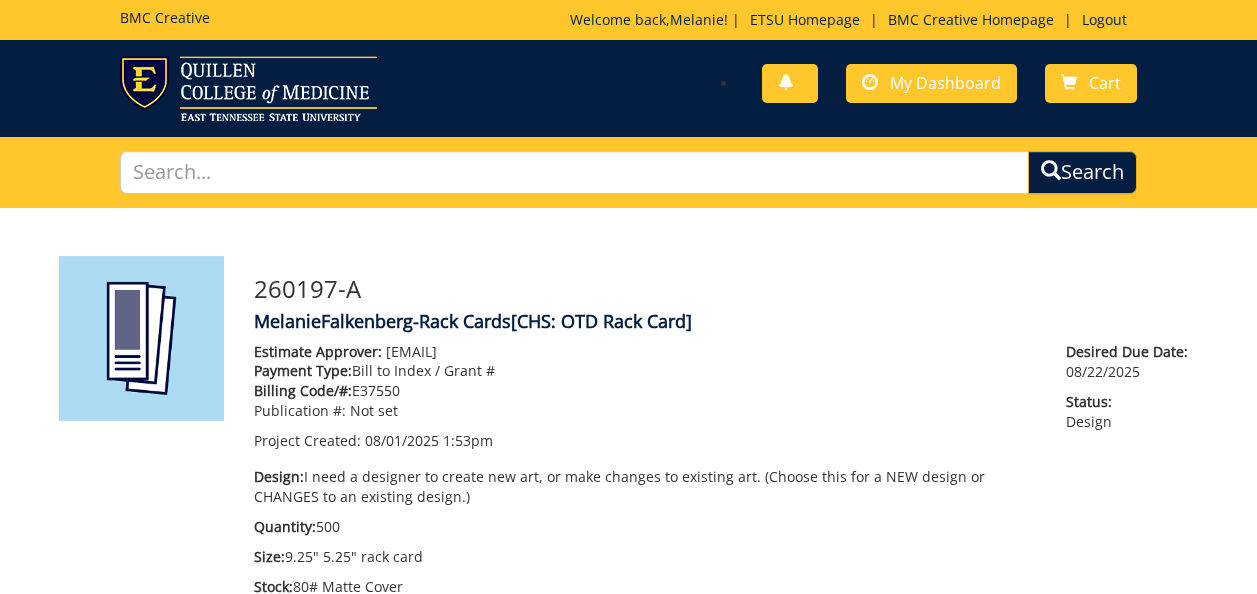 scroll, scrollTop: 0, scrollLeft: 0, axis: both 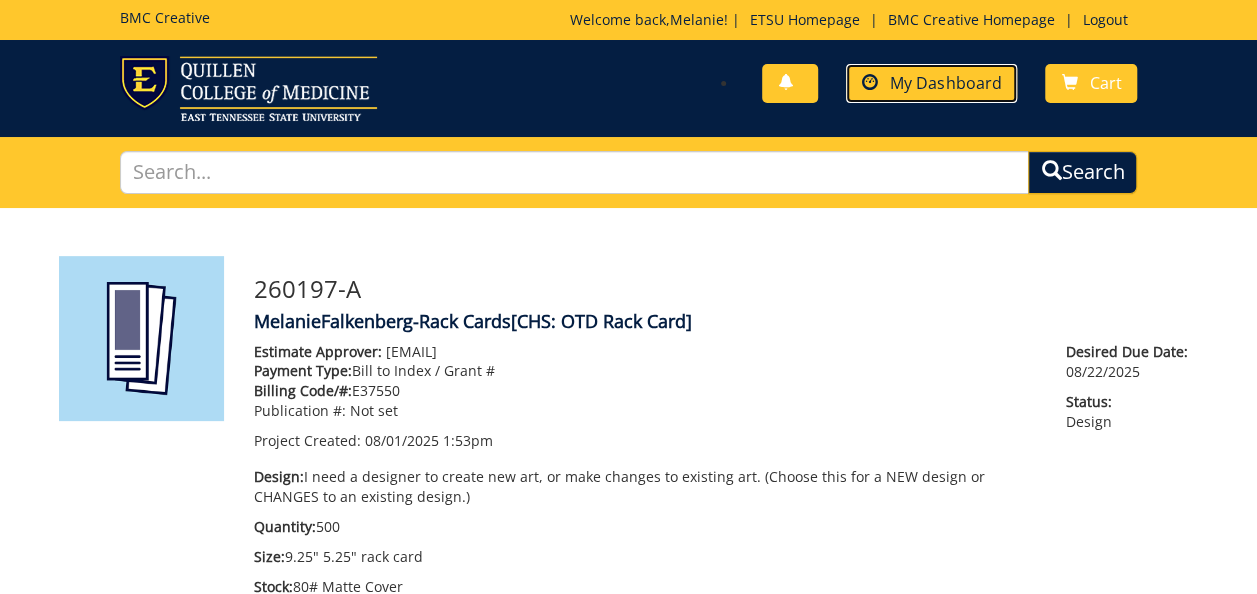 click on "My Dashboard" at bounding box center [945, 83] 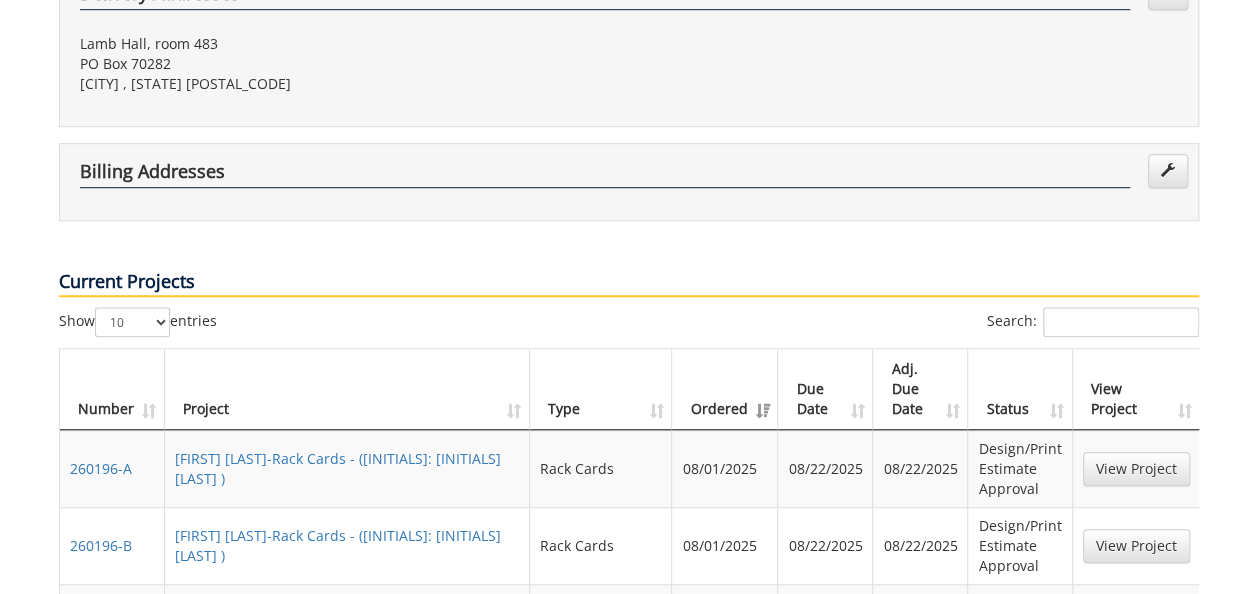 scroll, scrollTop: 700, scrollLeft: 0, axis: vertical 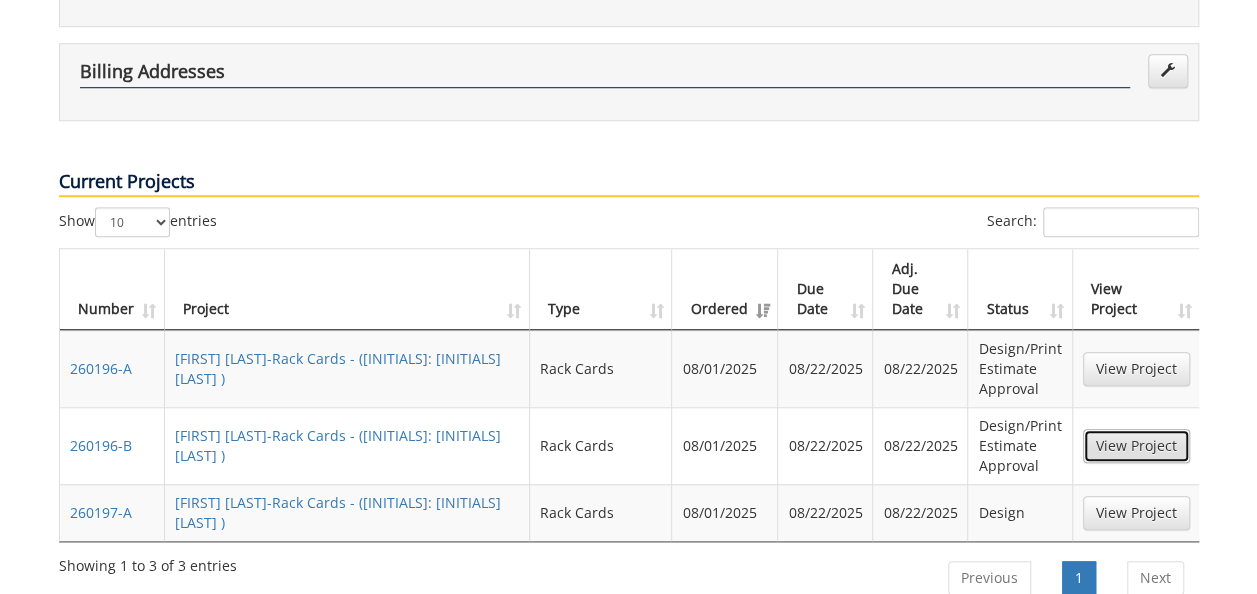 click on "View Project" at bounding box center [1136, 446] 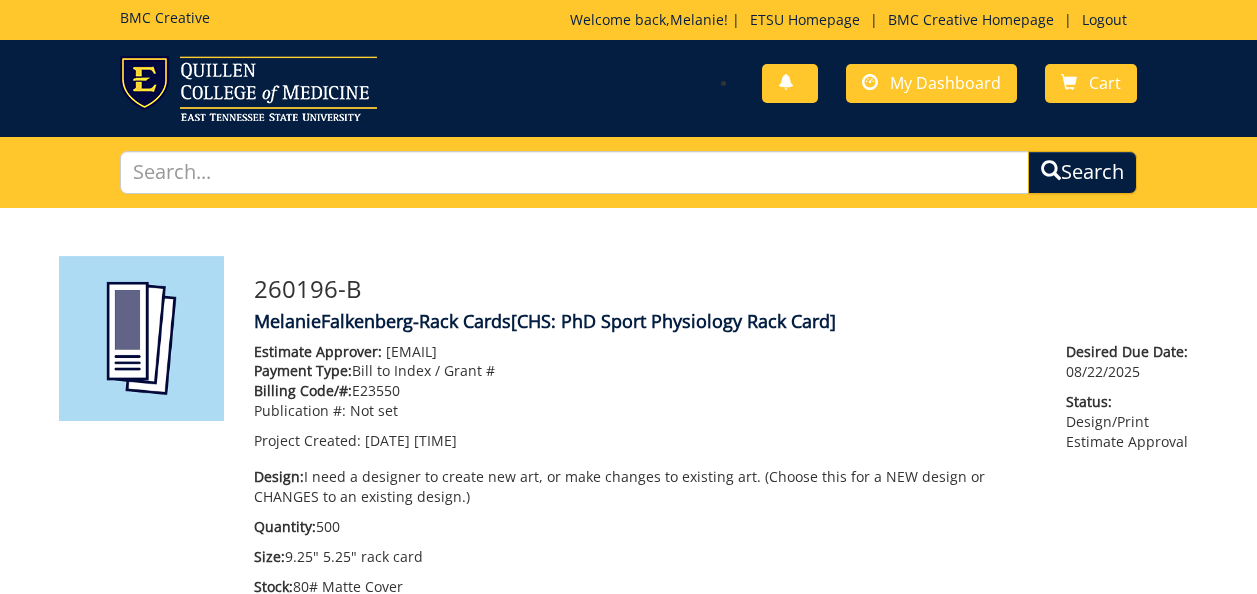 scroll, scrollTop: 0, scrollLeft: 0, axis: both 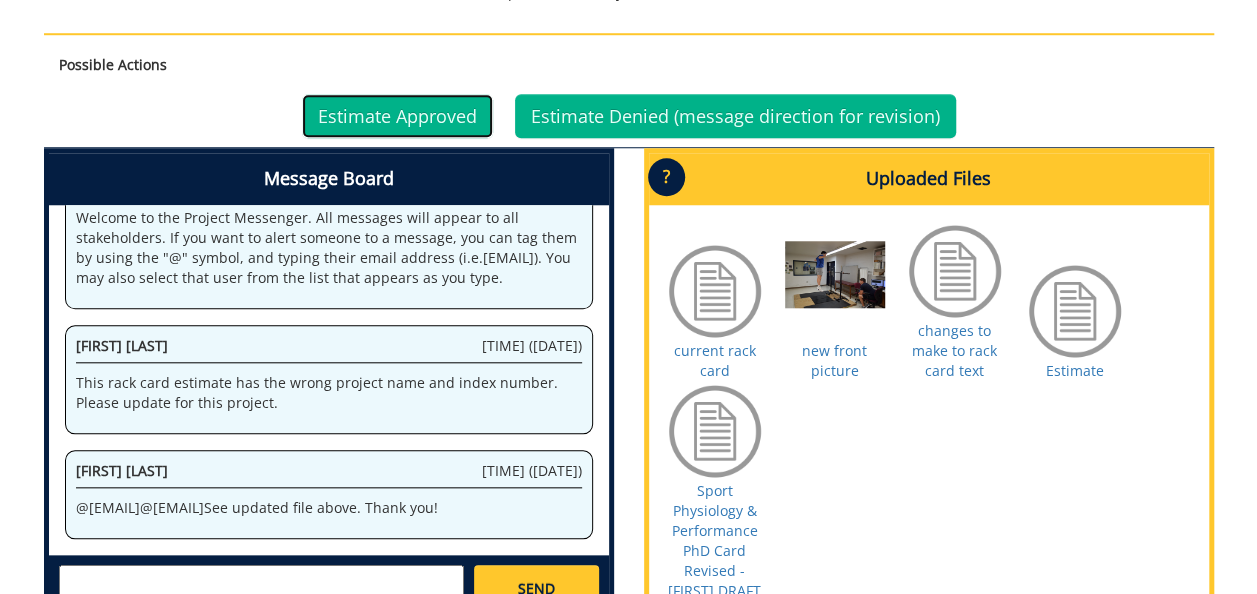 click on "Estimate Approved" at bounding box center (397, 116) 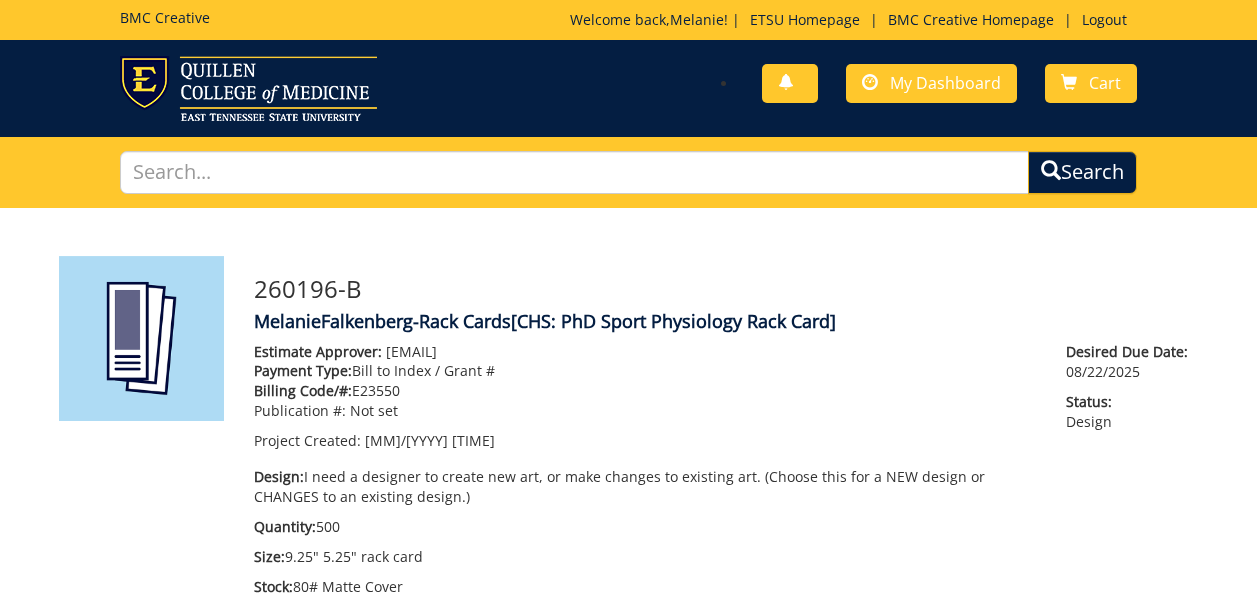 scroll, scrollTop: 0, scrollLeft: 0, axis: both 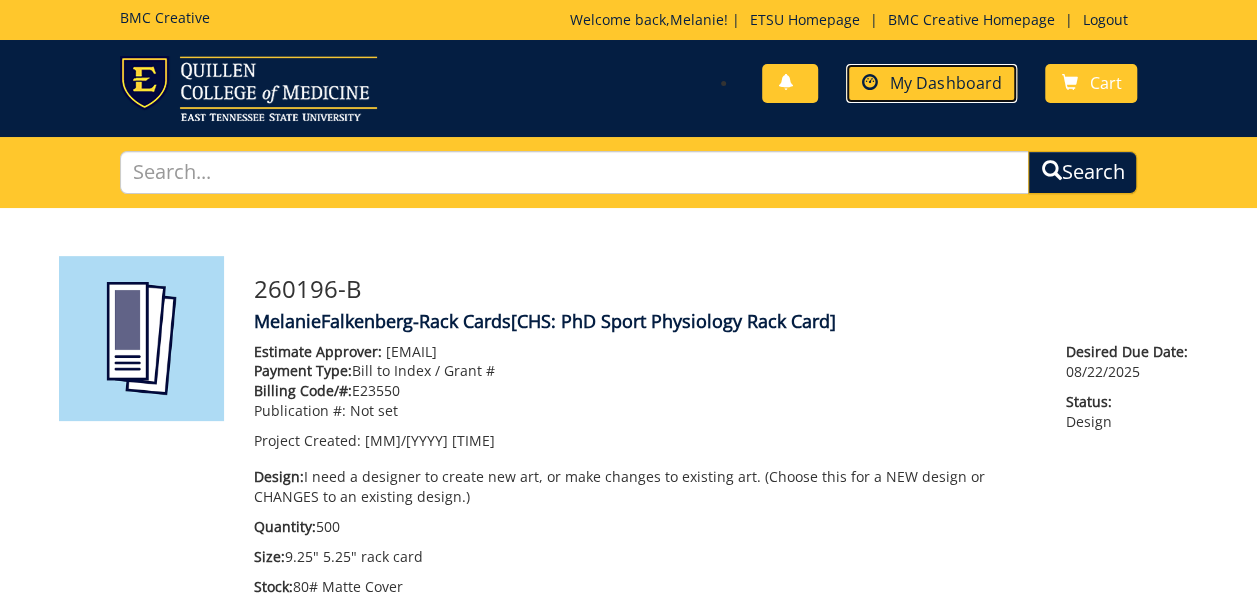 click on "My Dashboard" at bounding box center (945, 83) 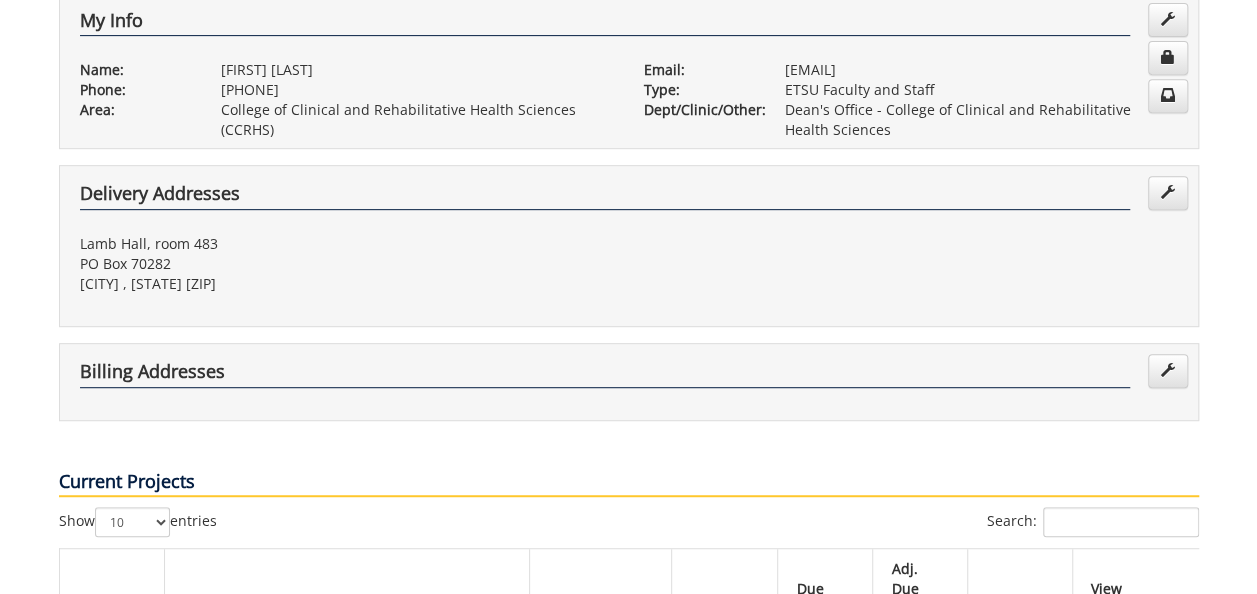 scroll, scrollTop: 600, scrollLeft: 0, axis: vertical 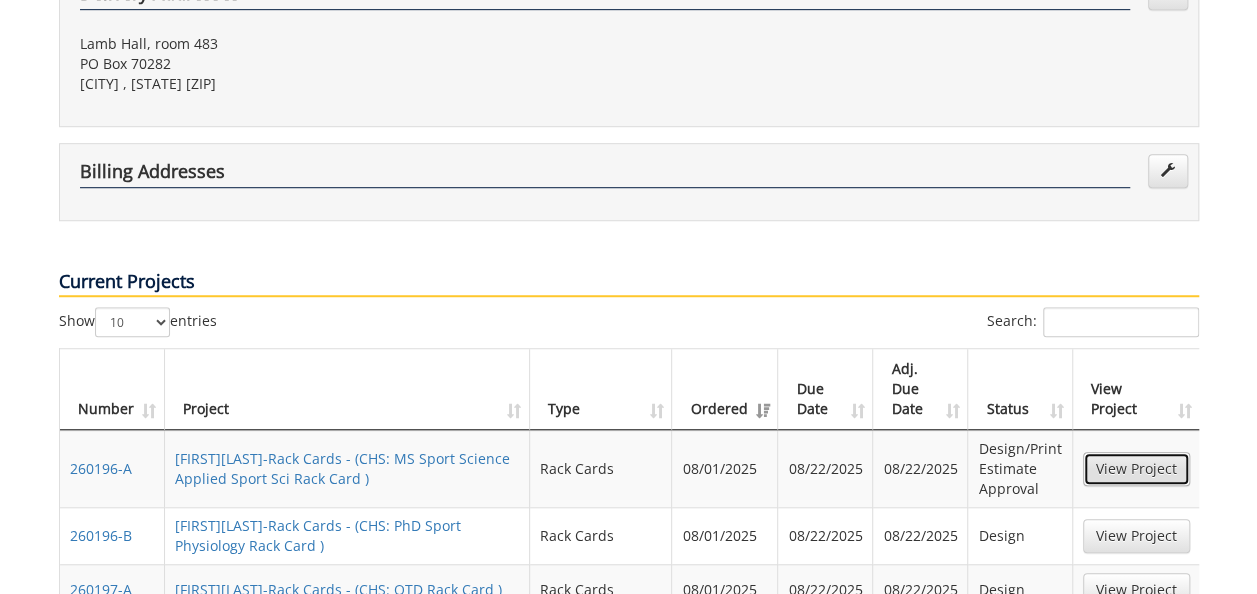 click on "View Project" at bounding box center [1136, 469] 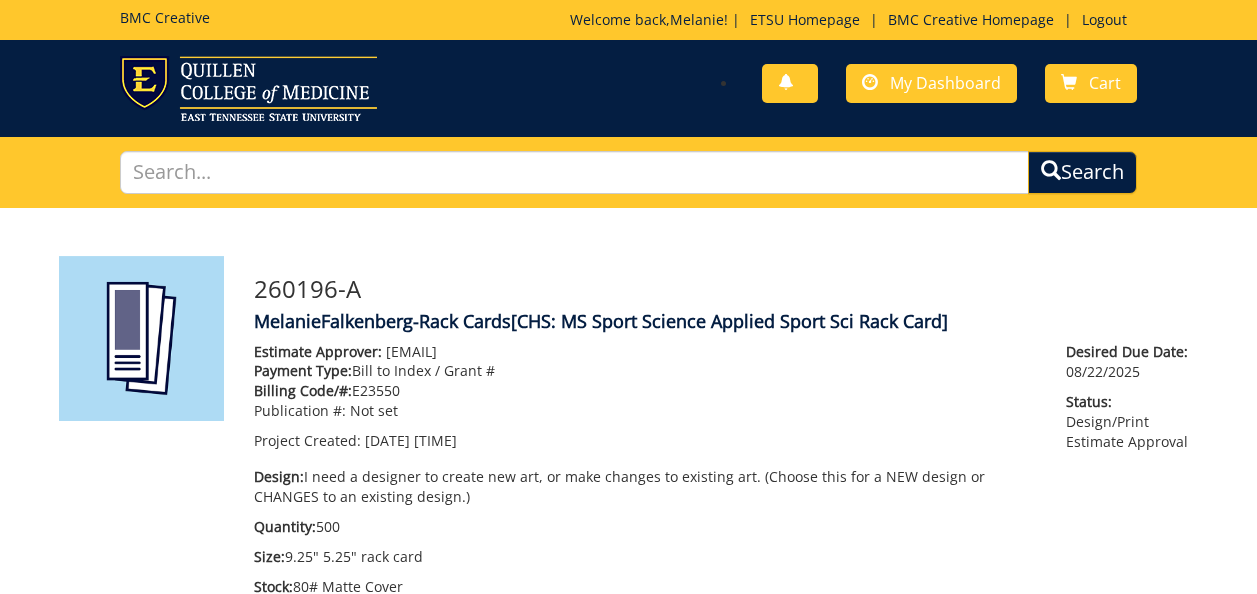 scroll, scrollTop: 0, scrollLeft: 0, axis: both 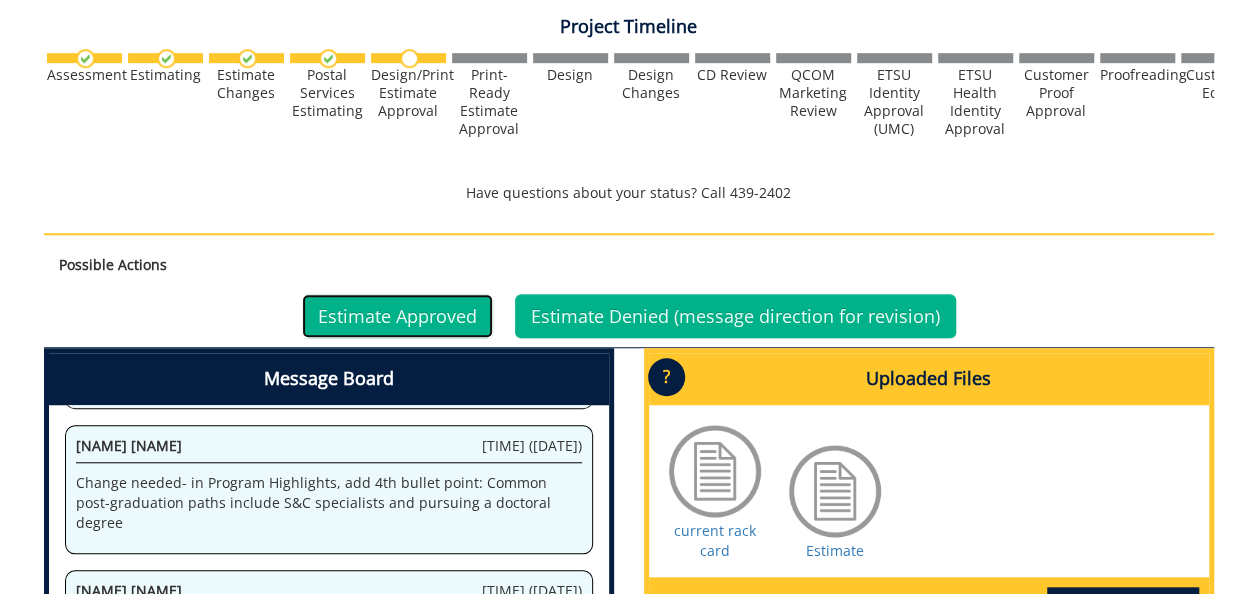 click on "Estimate Approved" at bounding box center (397, 316) 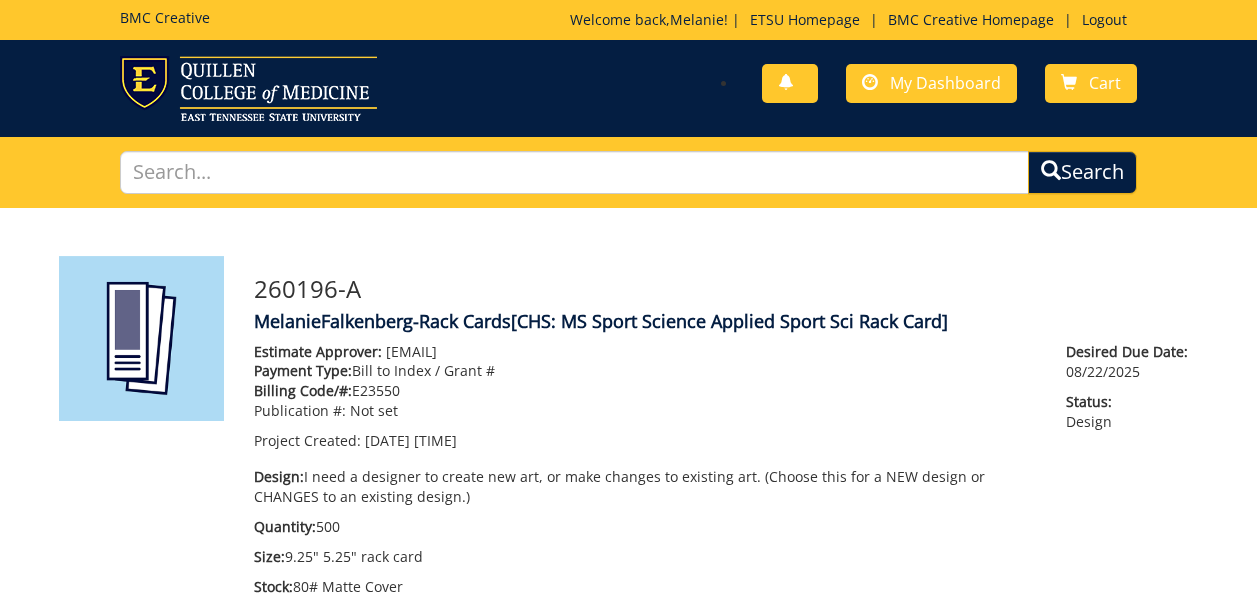 scroll, scrollTop: 0, scrollLeft: 0, axis: both 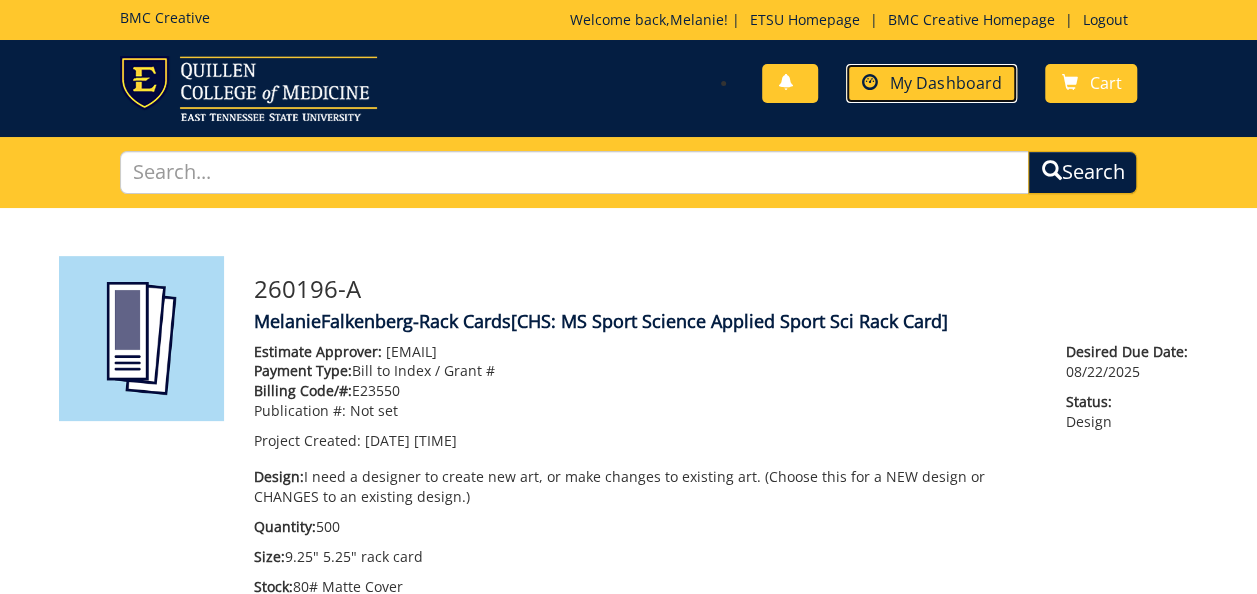 click on "My Dashboard" at bounding box center [945, 83] 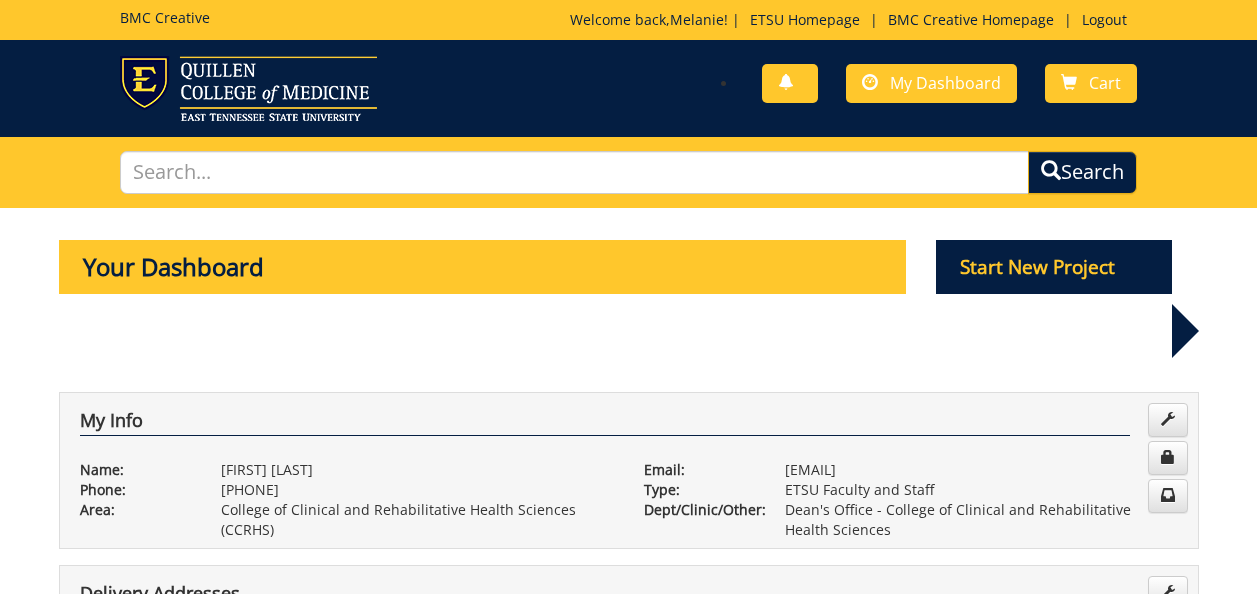 scroll, scrollTop: 0, scrollLeft: 0, axis: both 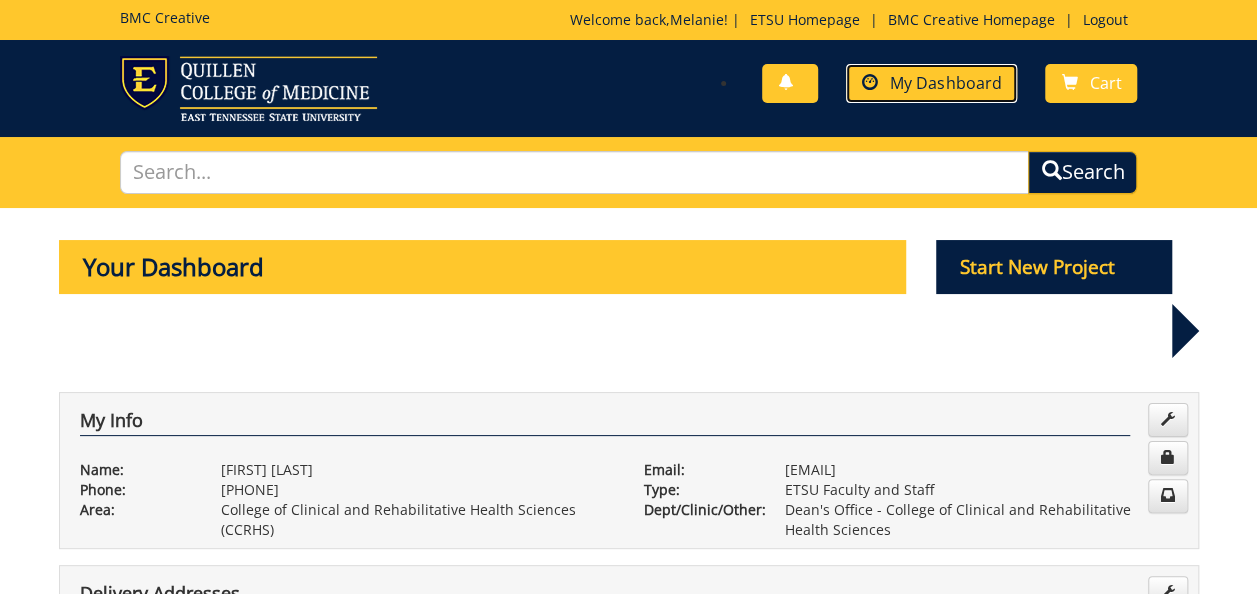 click on "My Dashboard" at bounding box center [945, 83] 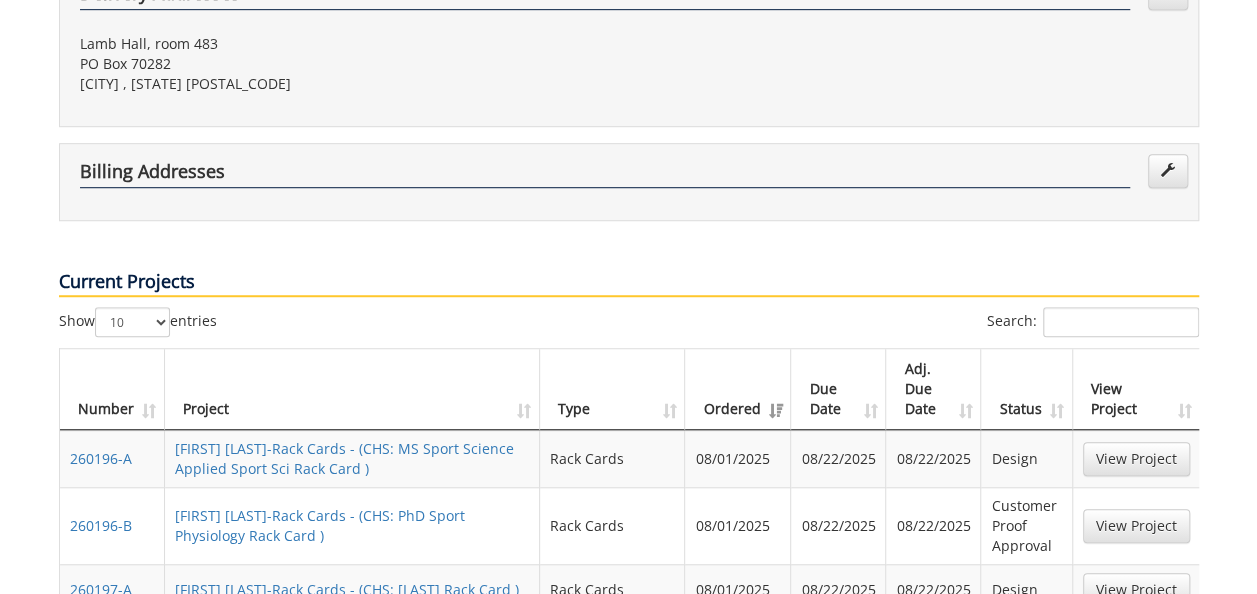 scroll, scrollTop: 700, scrollLeft: 0, axis: vertical 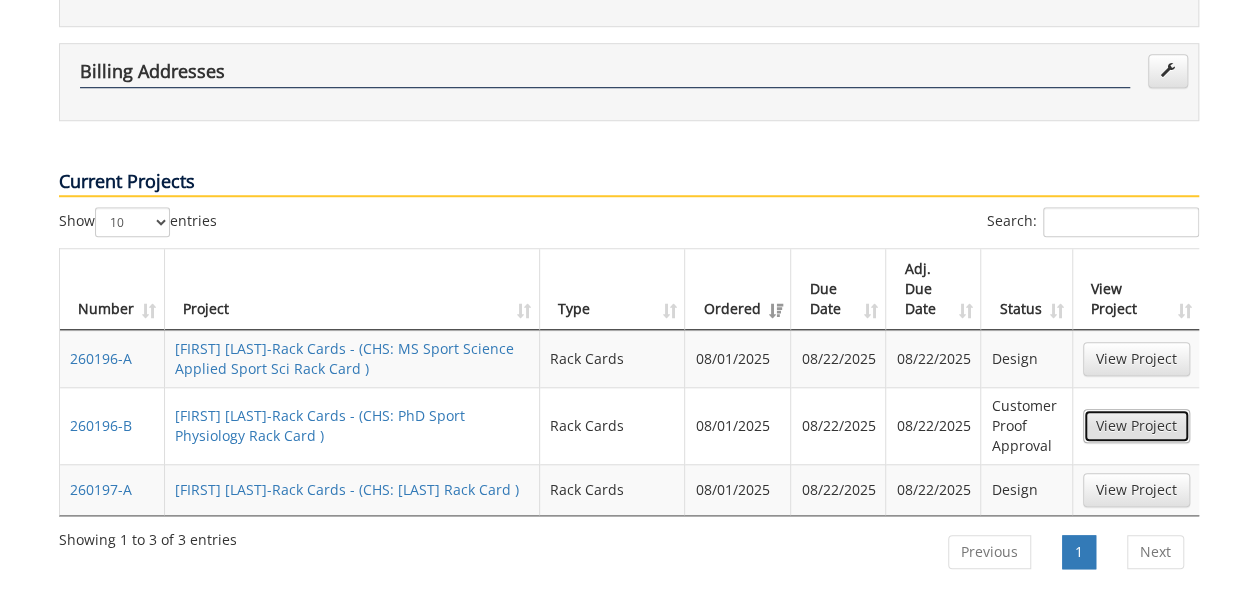 click on "View Project" at bounding box center [1136, 426] 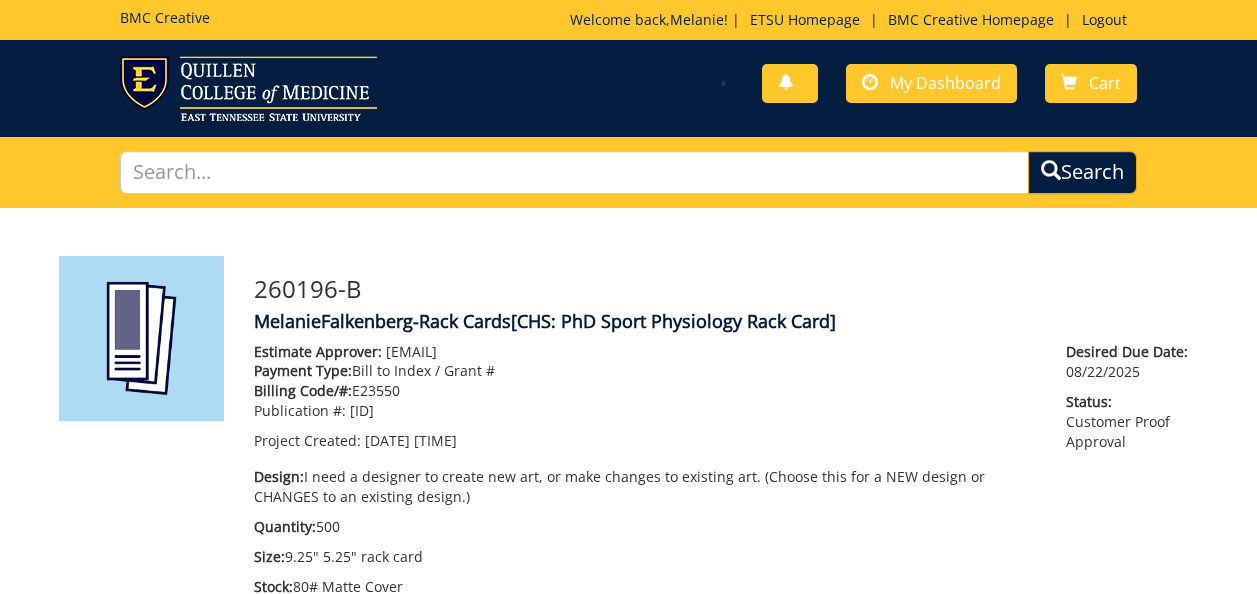 scroll, scrollTop: 0, scrollLeft: 0, axis: both 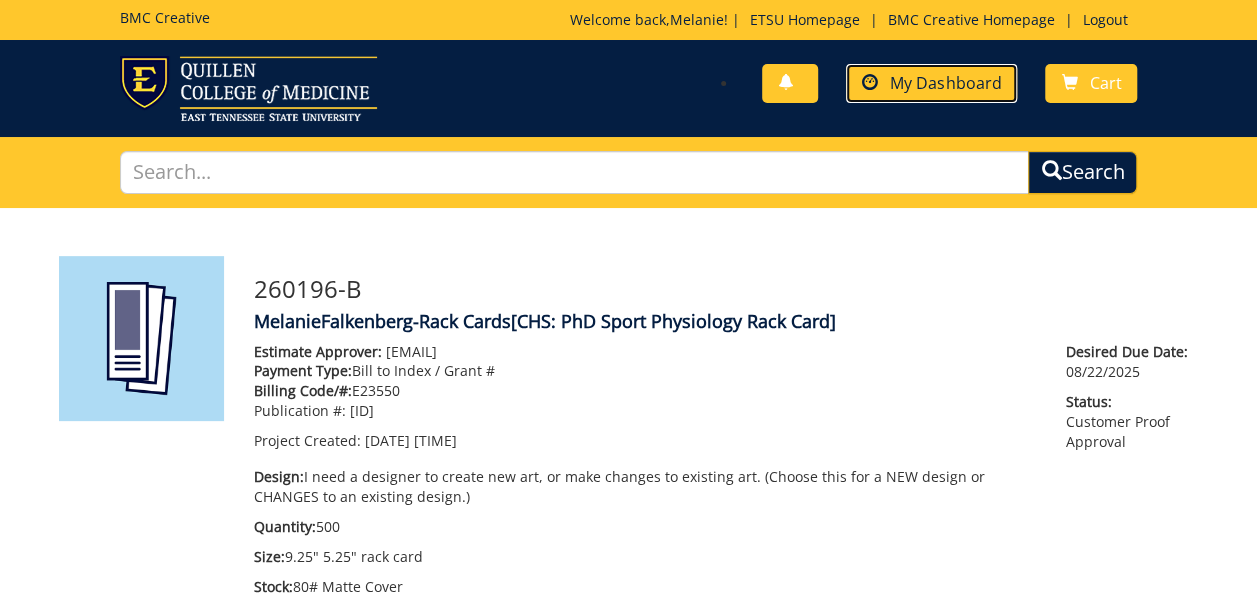 click on "My Dashboard" at bounding box center (945, 83) 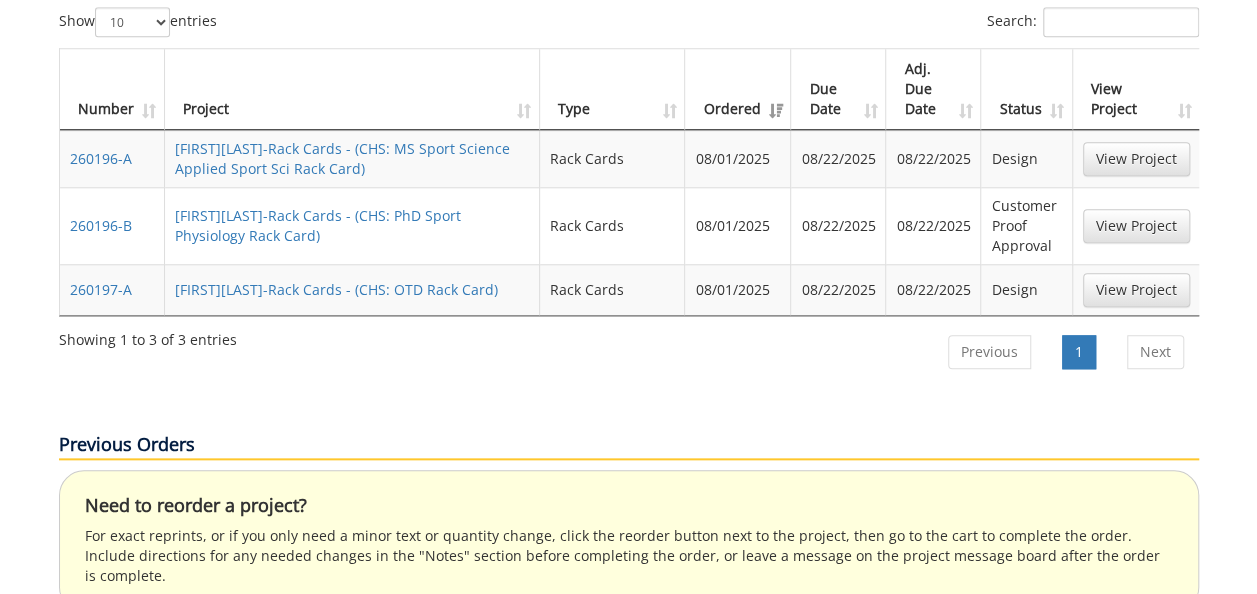 scroll, scrollTop: 800, scrollLeft: 0, axis: vertical 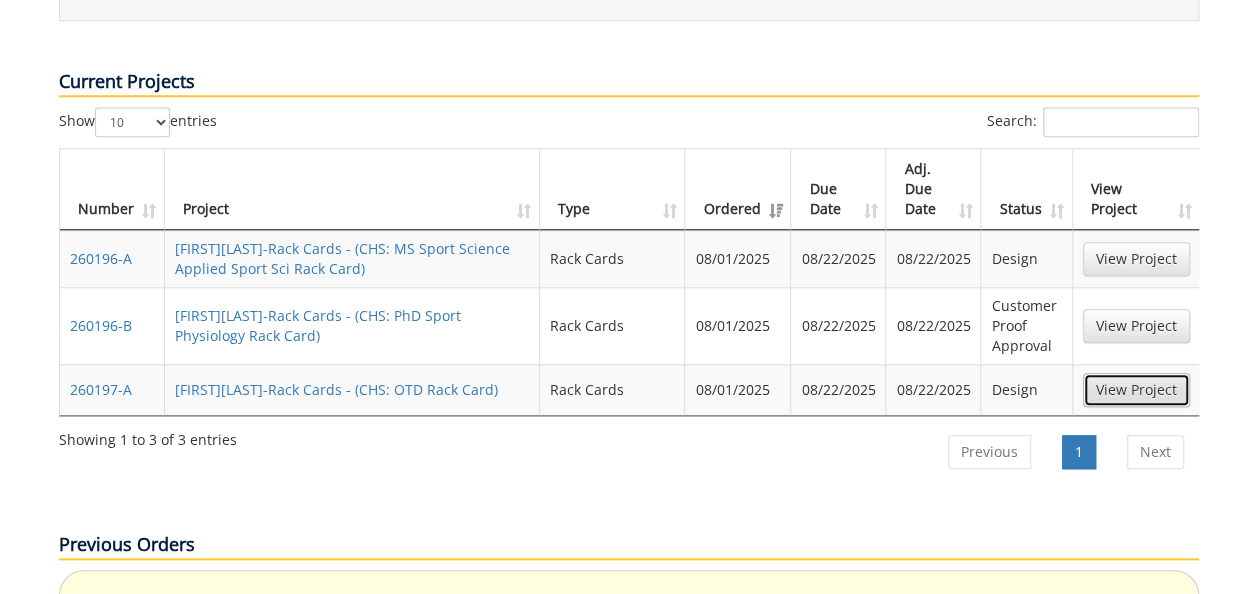 click on "View Project" at bounding box center [1136, 390] 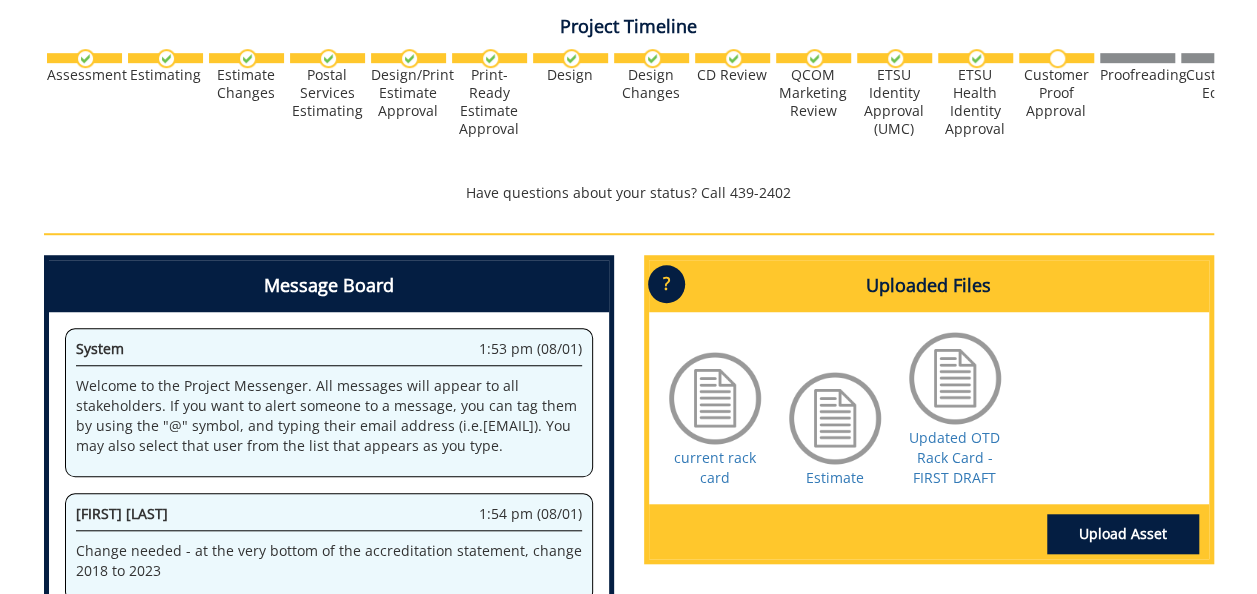 scroll, scrollTop: 700, scrollLeft: 0, axis: vertical 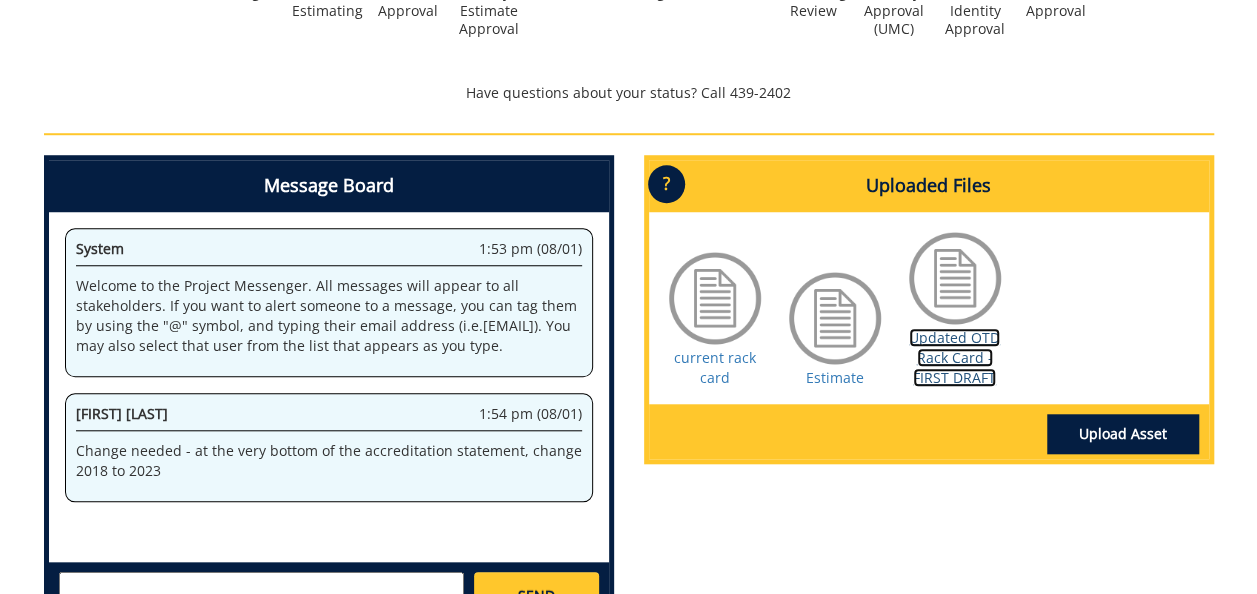 click on "Updated OTD Rack Card - FIRST DRAFT" at bounding box center [954, 357] 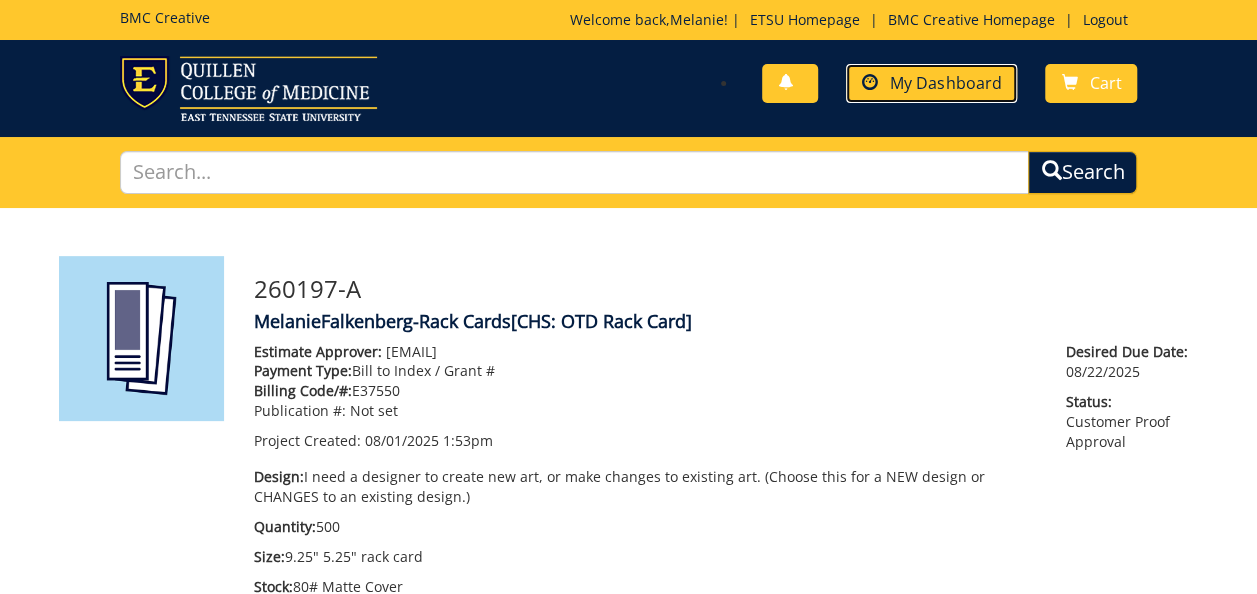 click on "My Dashboard" at bounding box center (945, 83) 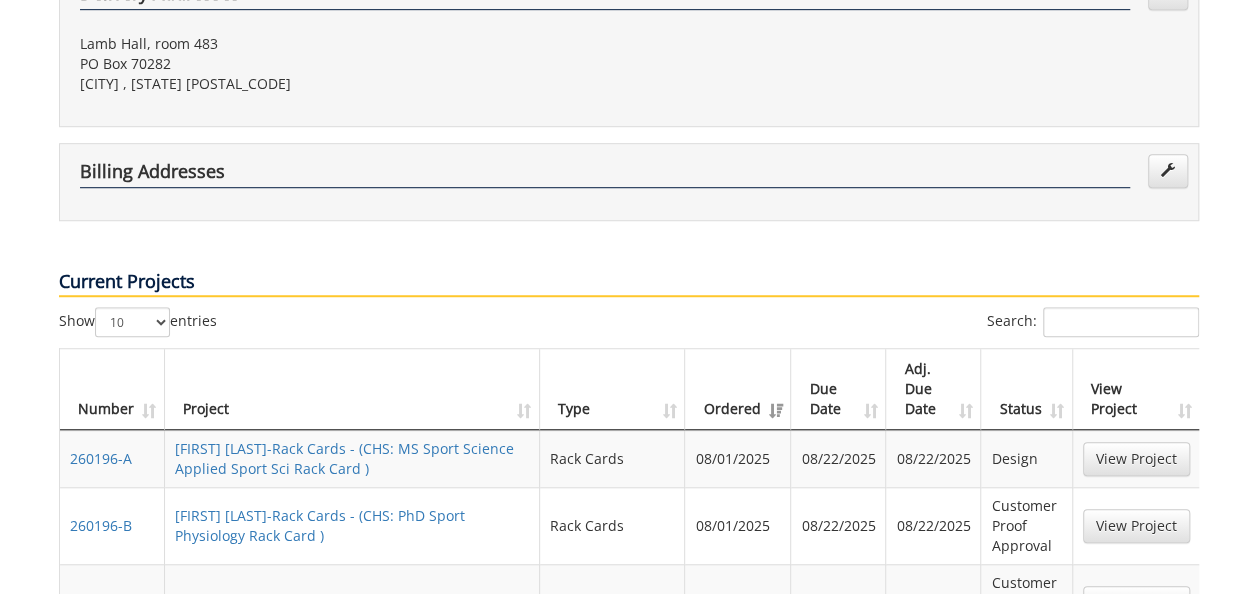 scroll, scrollTop: 700, scrollLeft: 0, axis: vertical 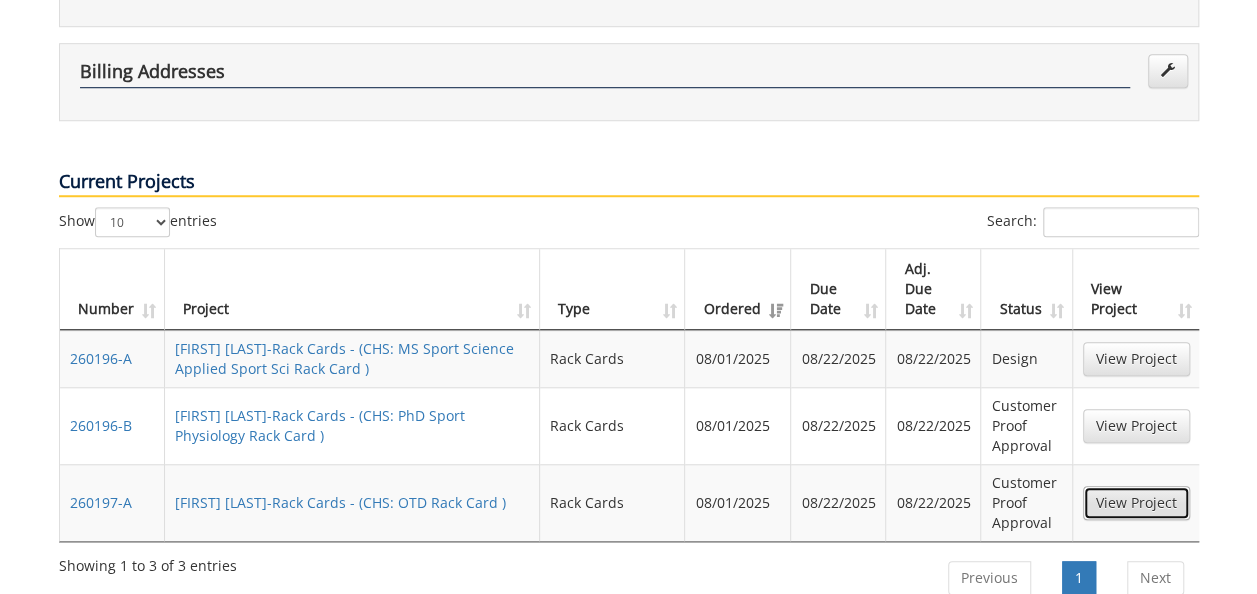 click on "View Project" at bounding box center [1136, 503] 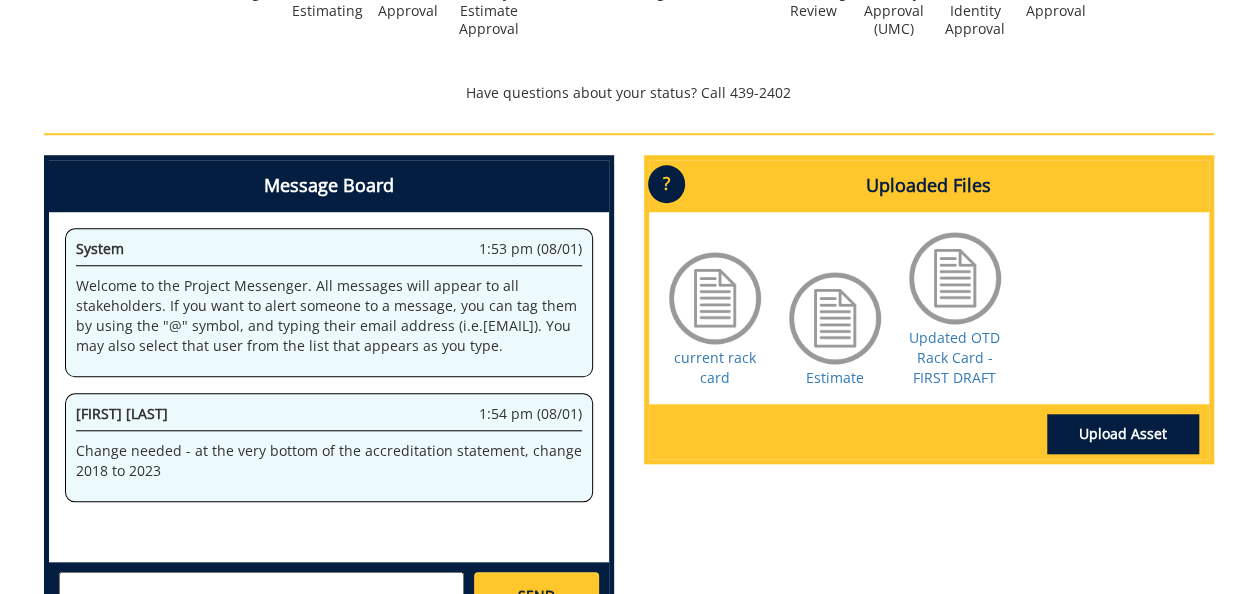 scroll, scrollTop: 0, scrollLeft: 0, axis: both 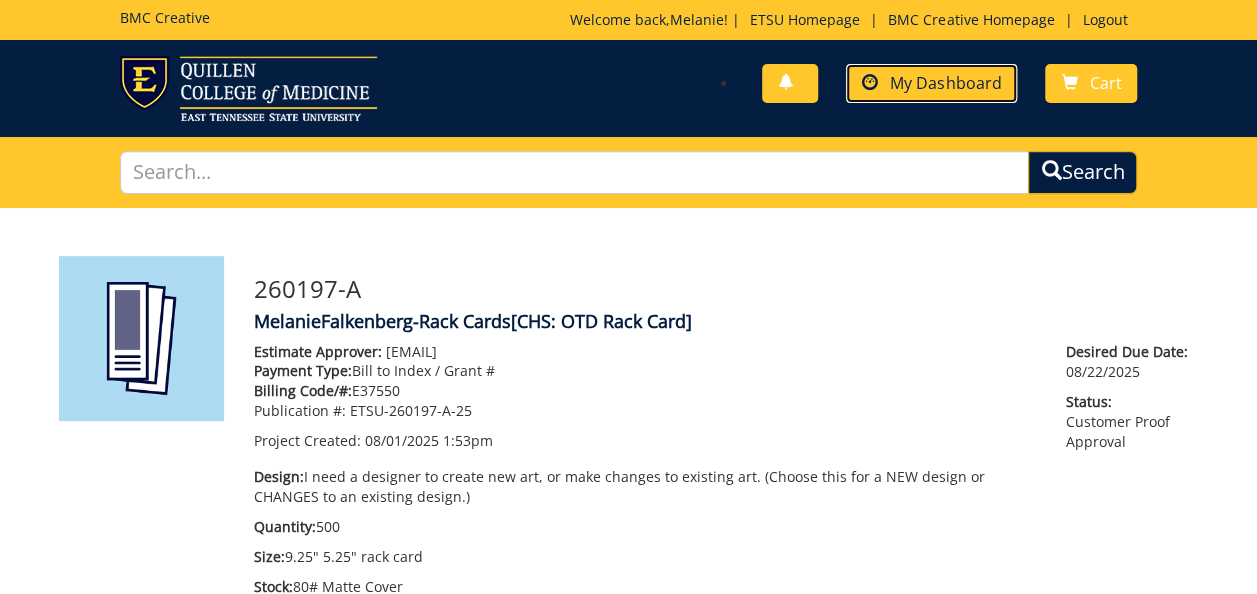 click on "My Dashboard" at bounding box center [945, 83] 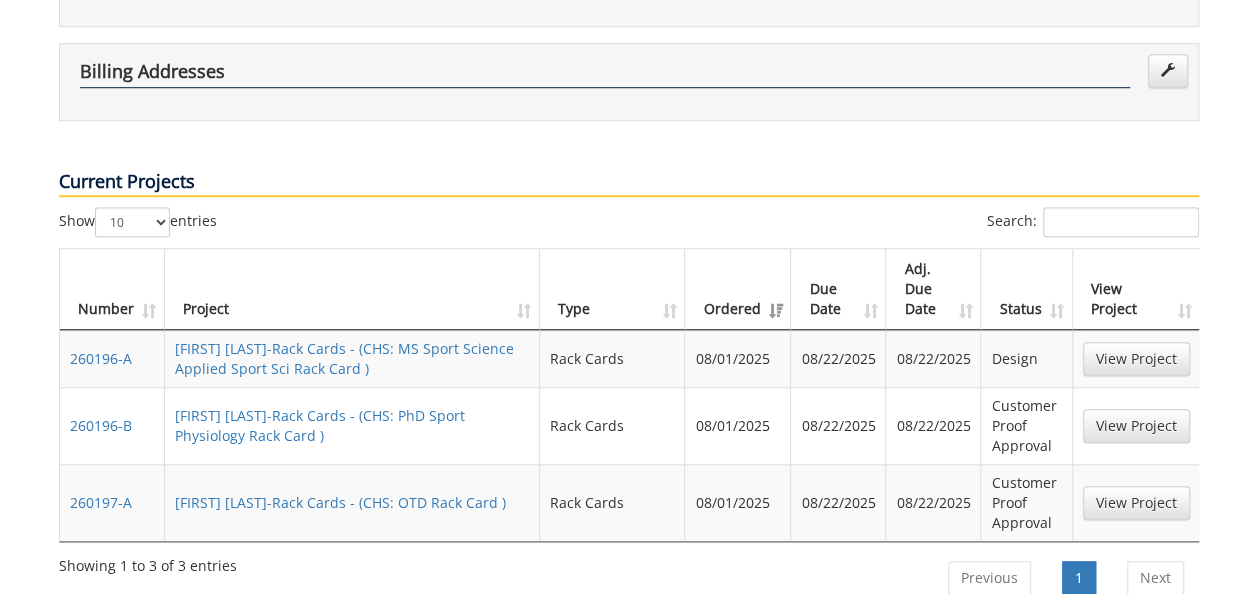 scroll, scrollTop: 800, scrollLeft: 0, axis: vertical 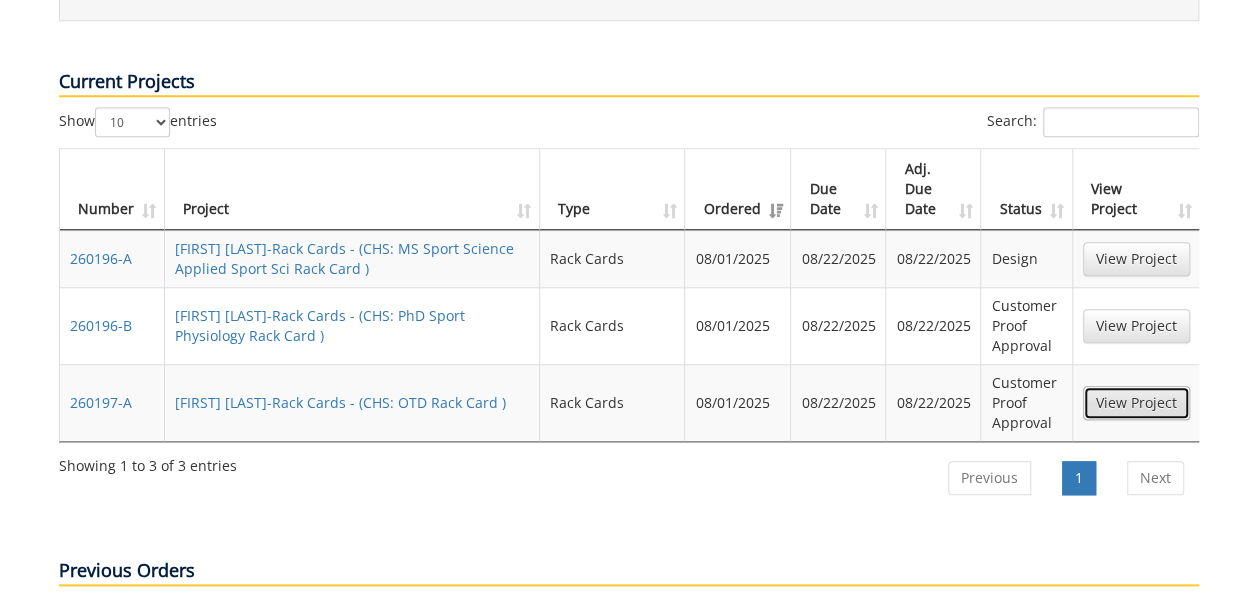 click on "View Project" at bounding box center (1136, 403) 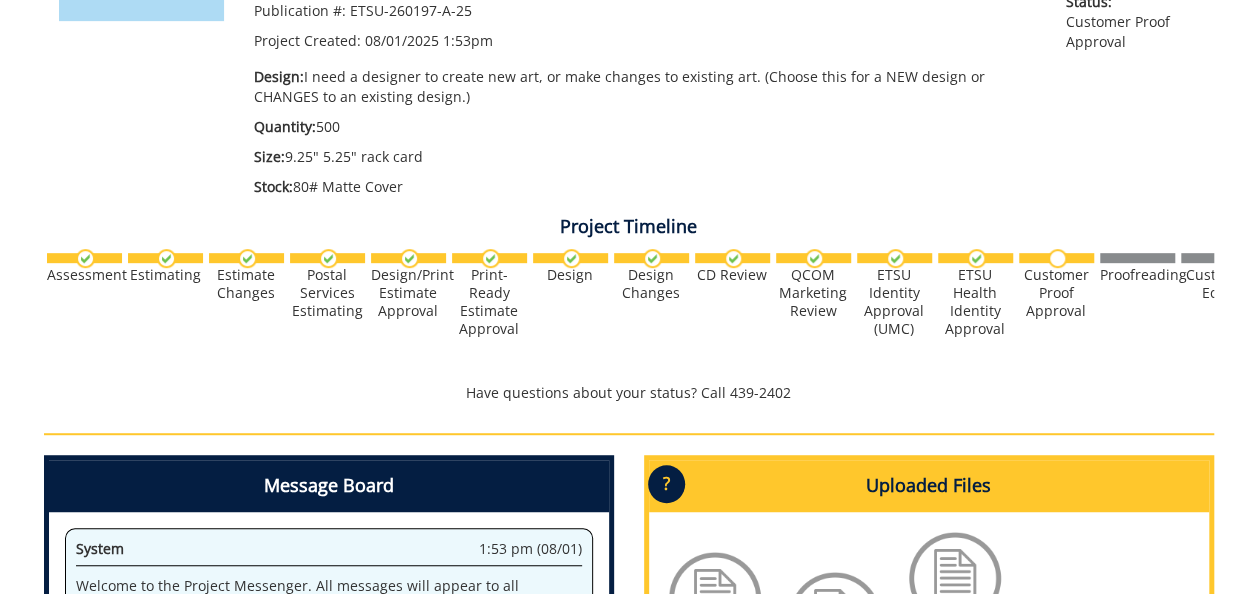scroll, scrollTop: 0, scrollLeft: 0, axis: both 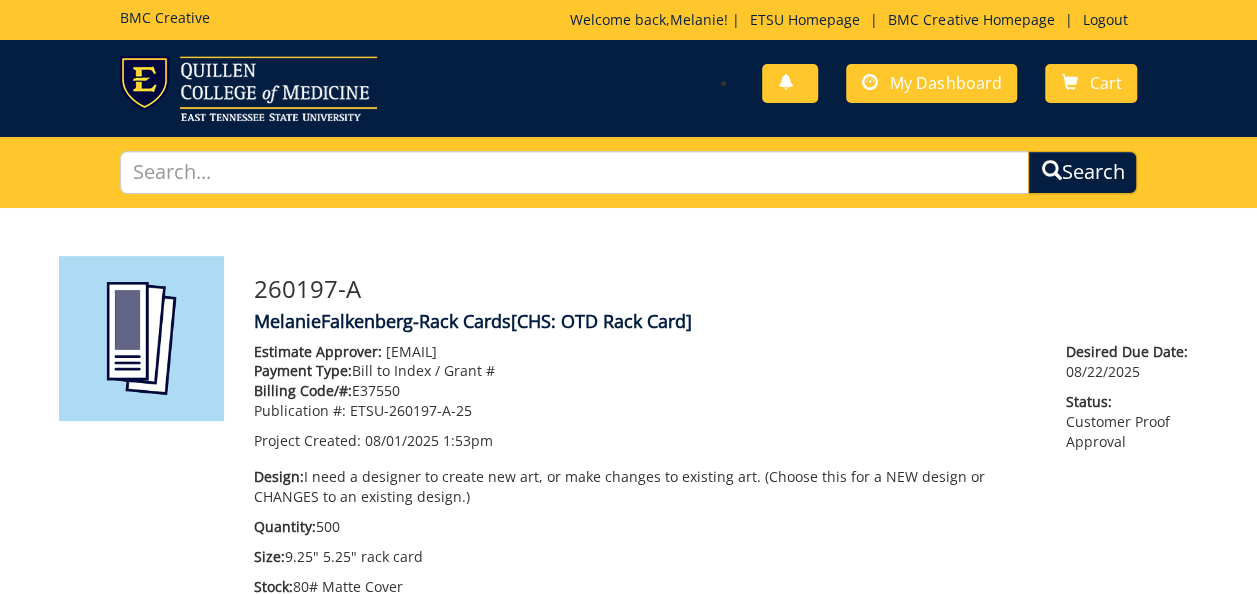 click on "You have no new notifications
My Dashboard
Cart" at bounding box center [891, 84] 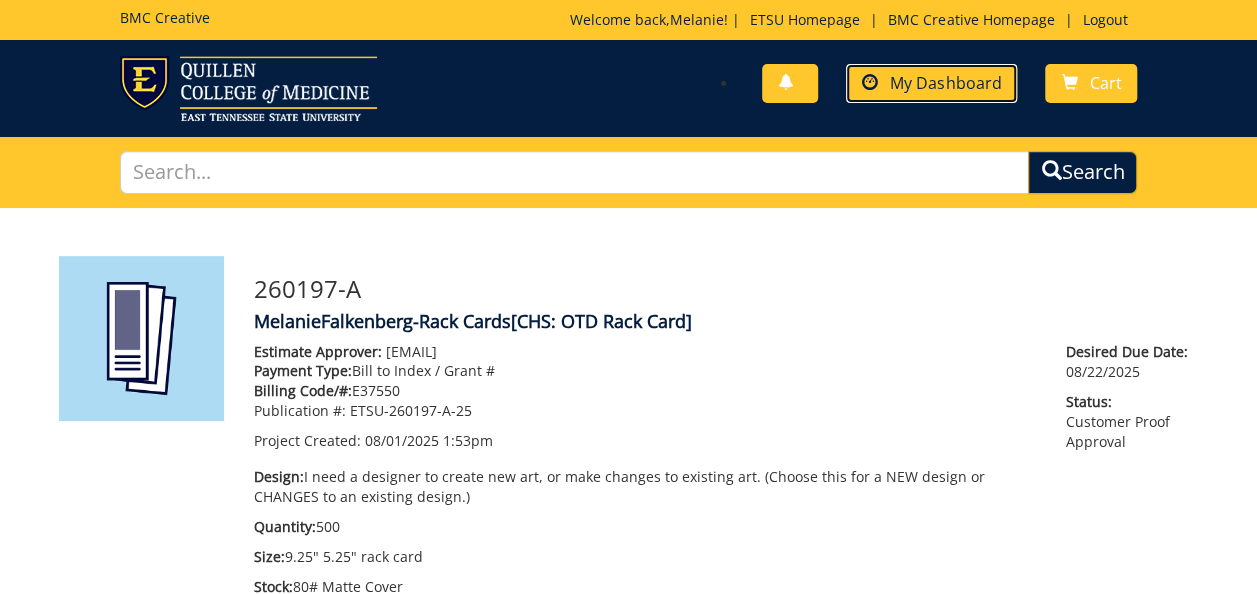 click on "My Dashboard" at bounding box center (945, 83) 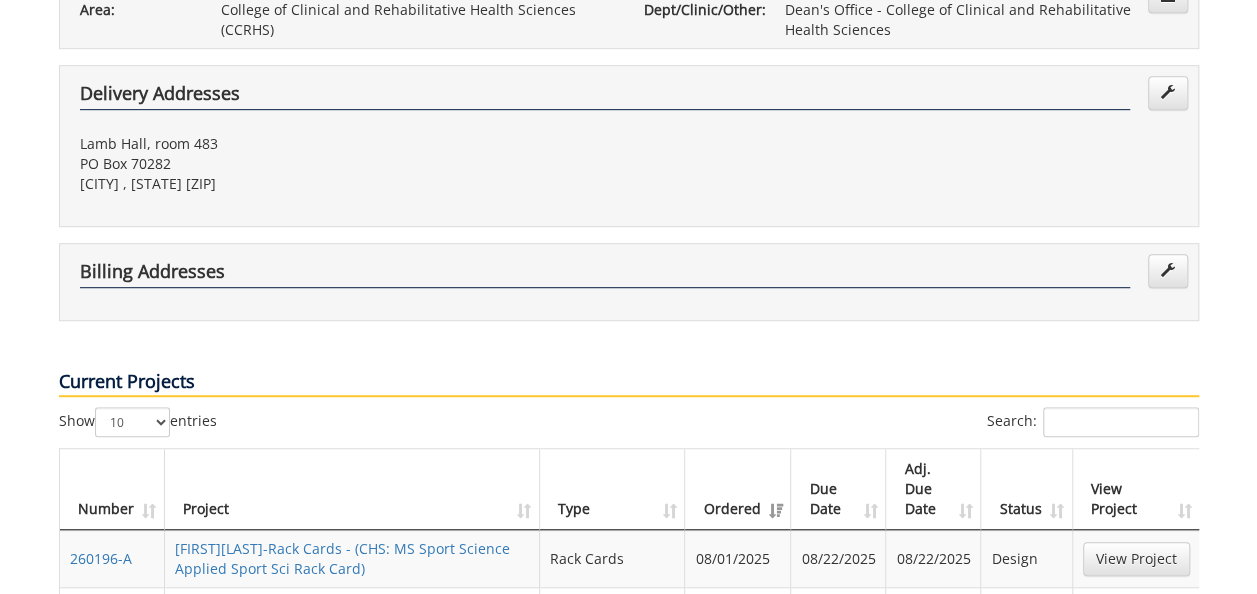 scroll, scrollTop: 600, scrollLeft: 0, axis: vertical 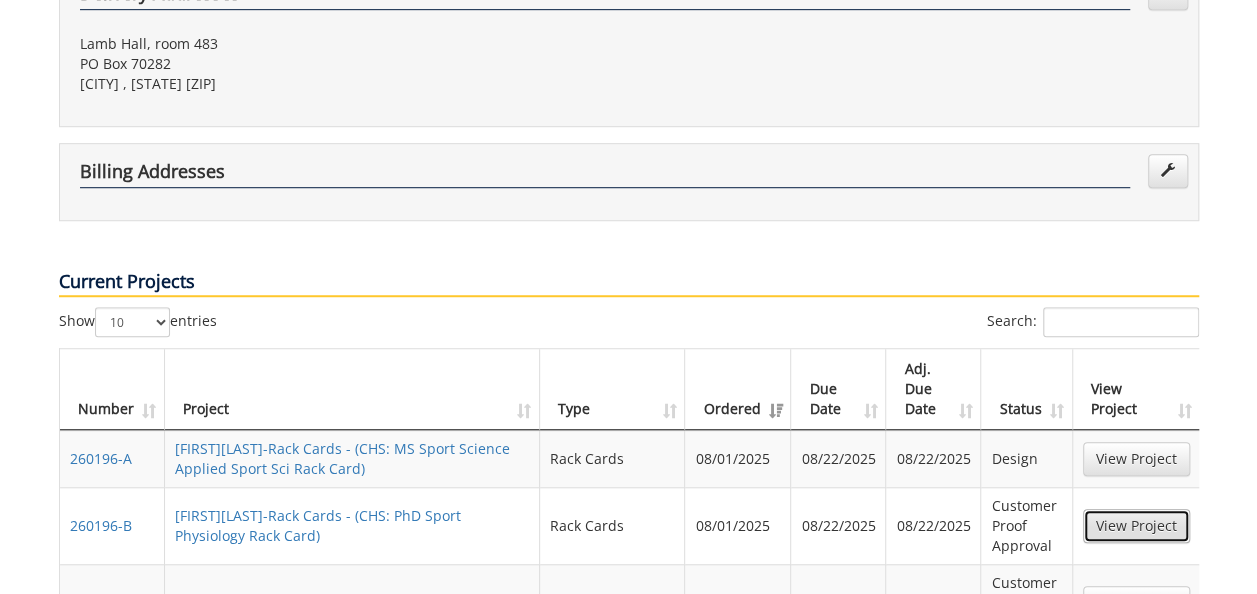click on "View Project" at bounding box center [1136, 526] 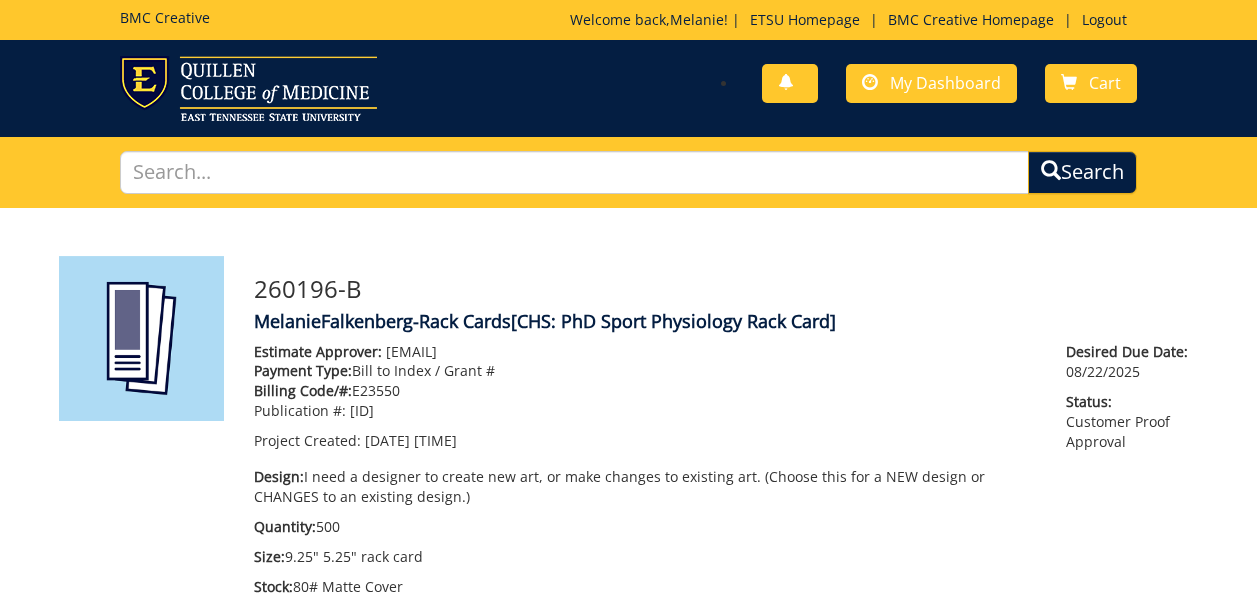 scroll, scrollTop: 0, scrollLeft: 0, axis: both 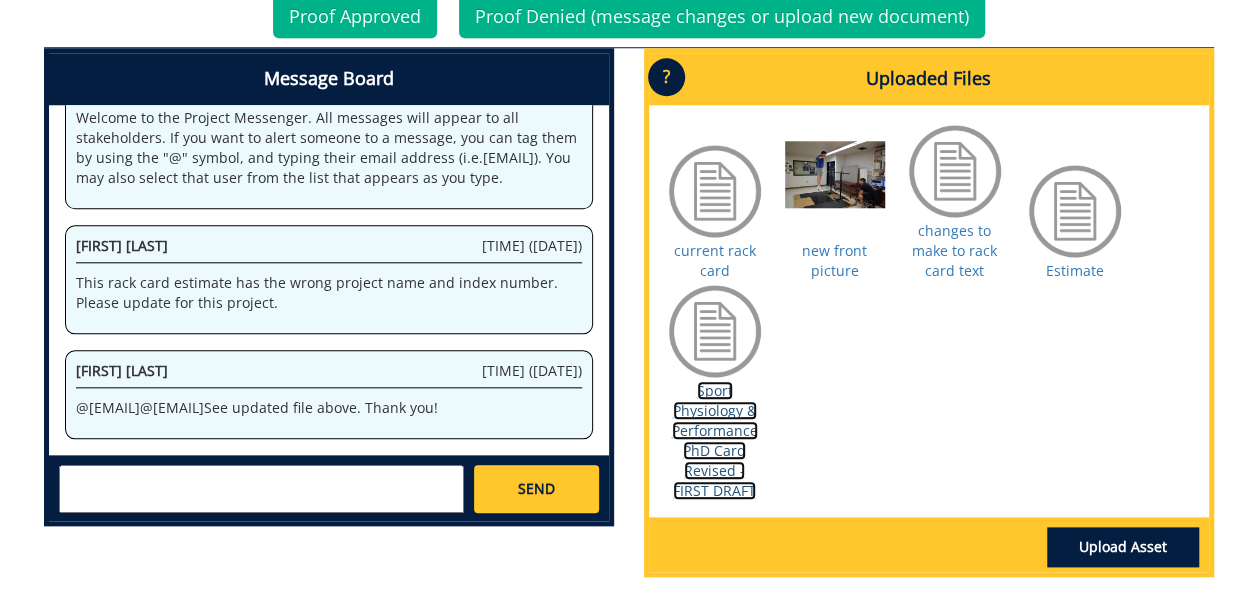 click on "Sport Physiology & Performance PhD Card Revised - FIRST DRAFT" at bounding box center [715, 440] 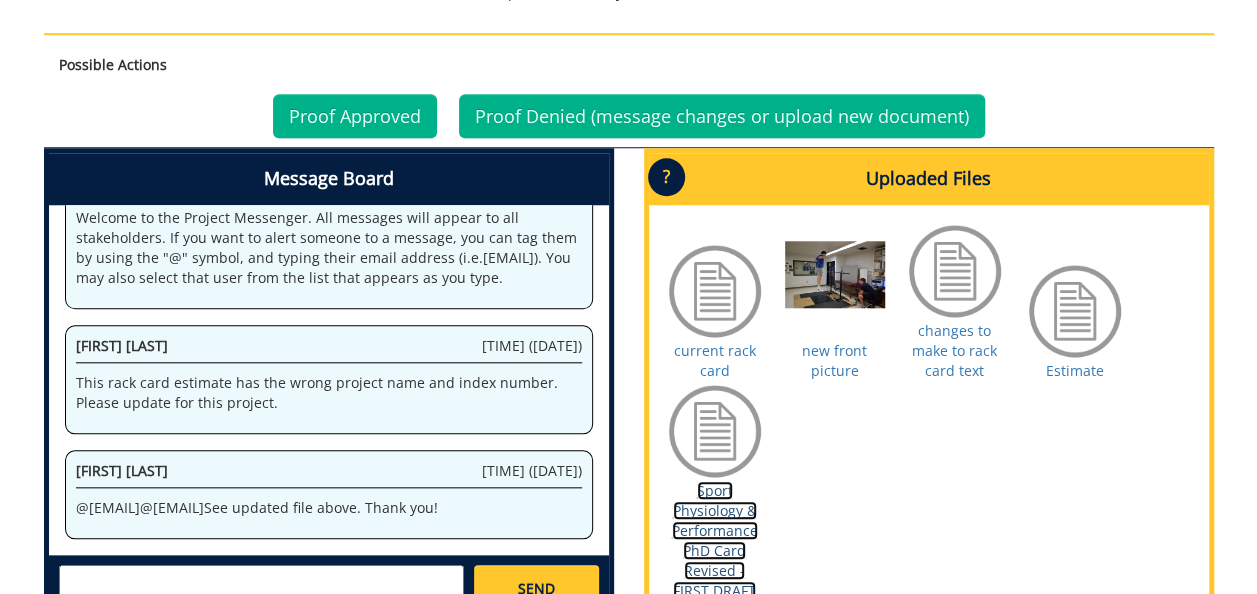 scroll, scrollTop: 700, scrollLeft: 0, axis: vertical 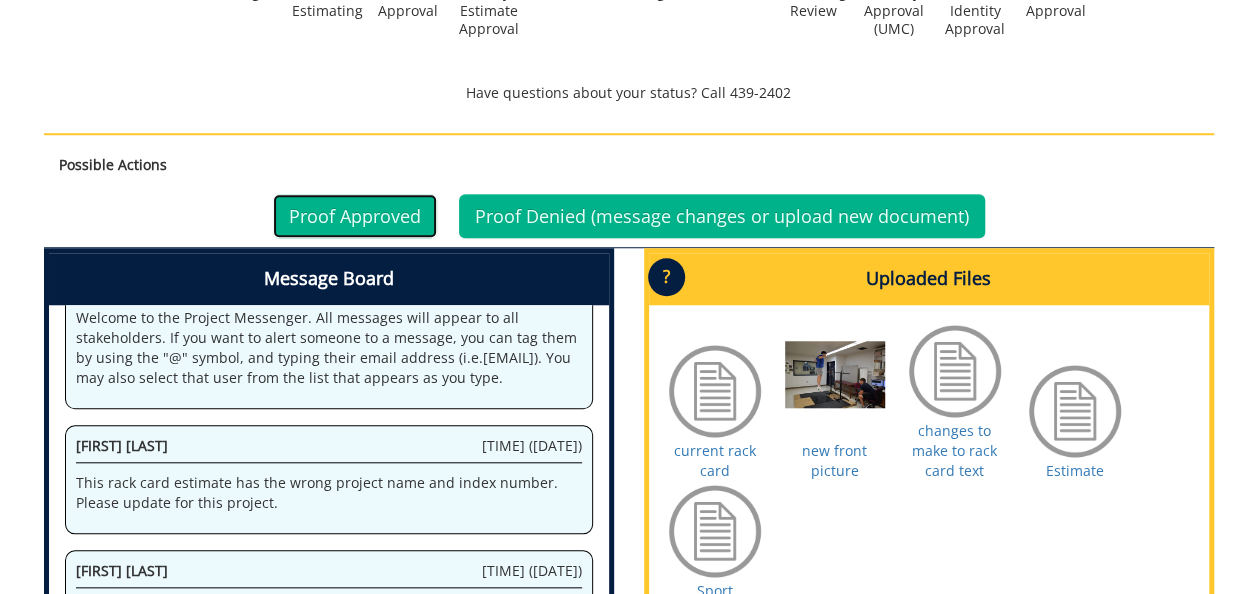 click on "Proof Approved" at bounding box center [355, 216] 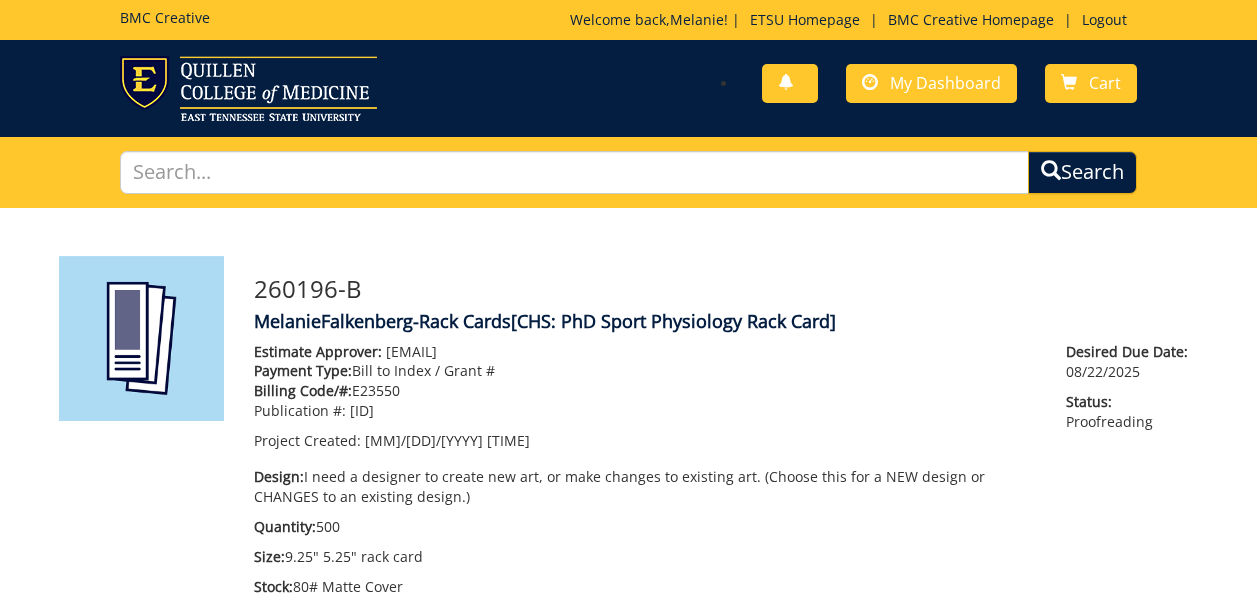 scroll, scrollTop: 0, scrollLeft: 0, axis: both 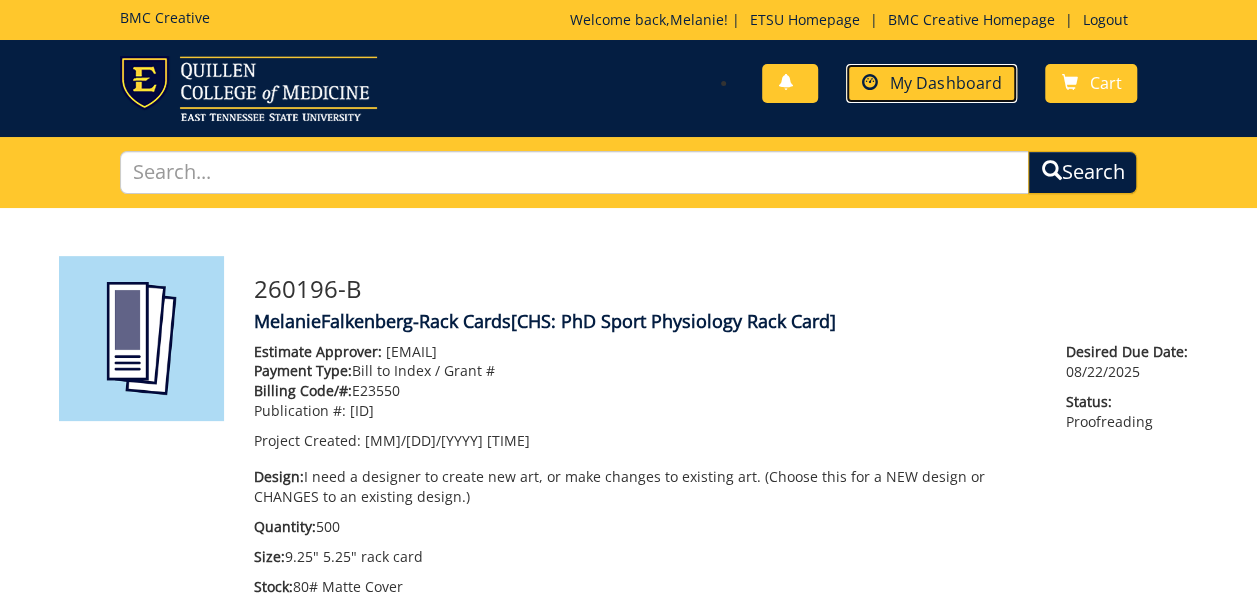 click on "My Dashboard" at bounding box center (945, 83) 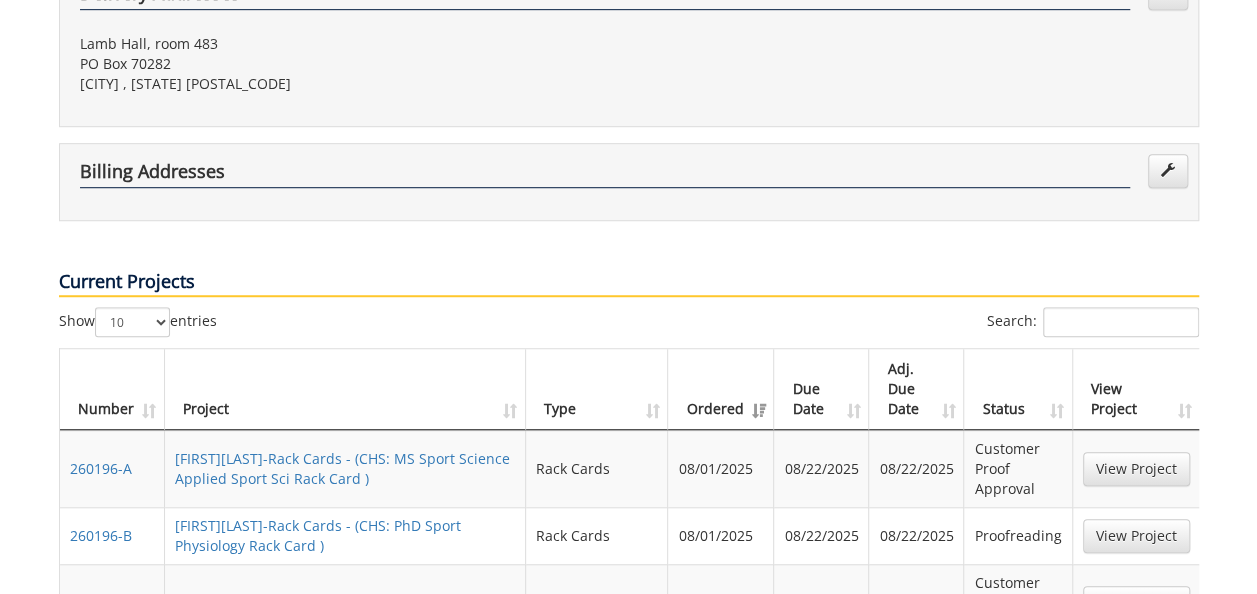 scroll, scrollTop: 700, scrollLeft: 0, axis: vertical 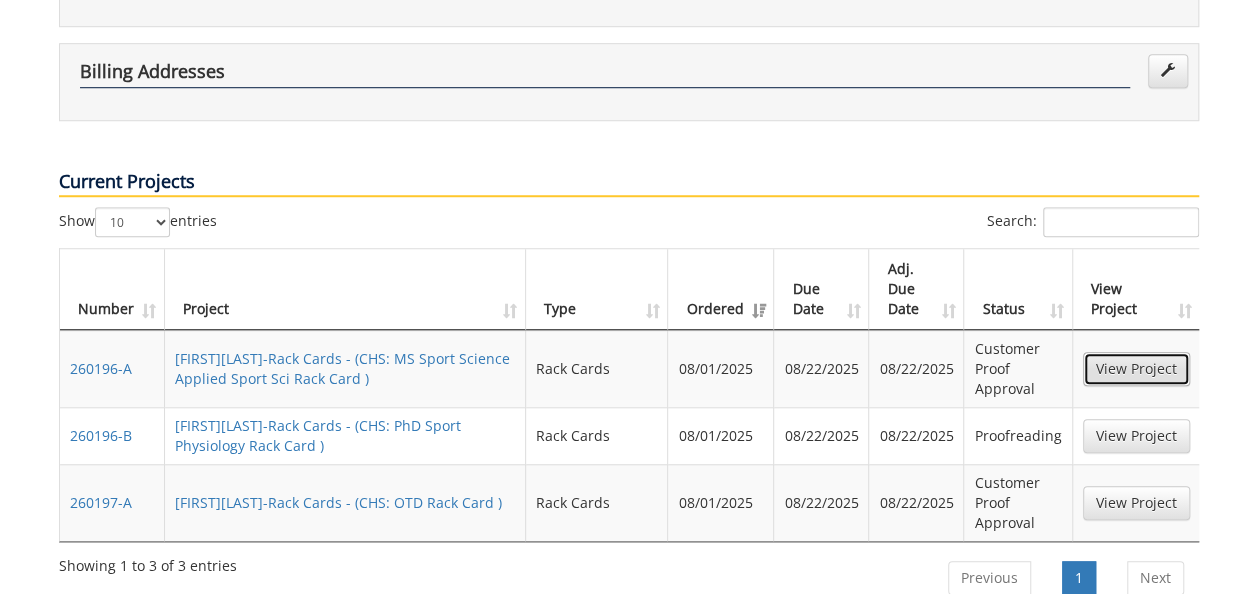 click on "View Project" at bounding box center [1136, 369] 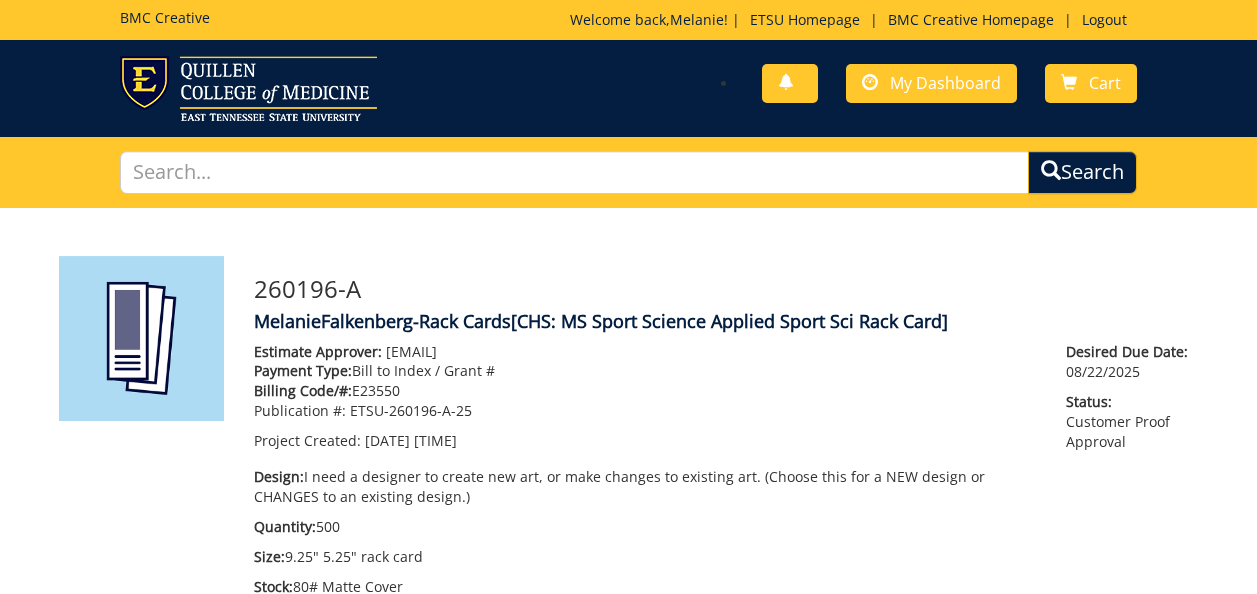 scroll, scrollTop: 0, scrollLeft: 0, axis: both 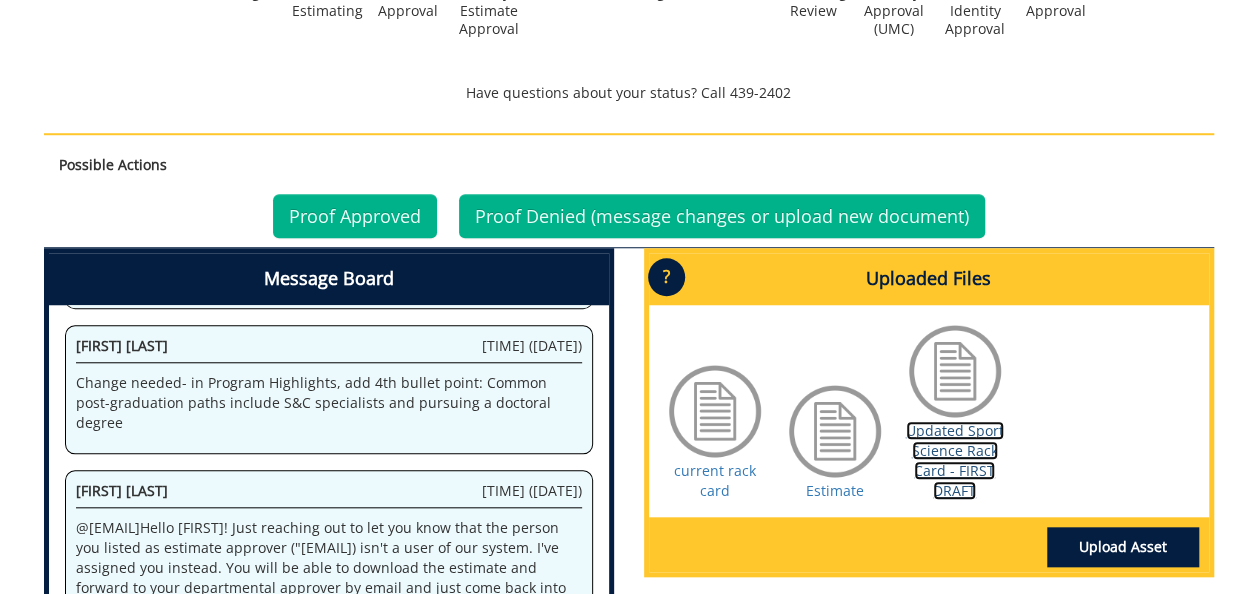 click on "Updated Sport Science Rack Card - FIRST DRAFT" at bounding box center (955, 460) 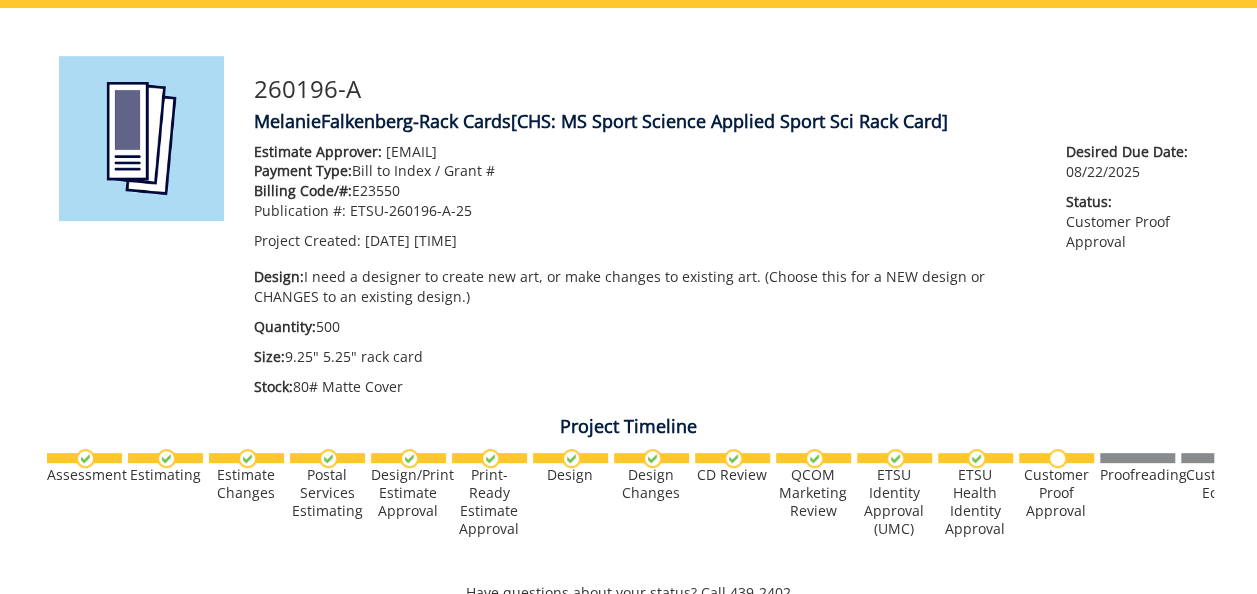 scroll, scrollTop: 0, scrollLeft: 0, axis: both 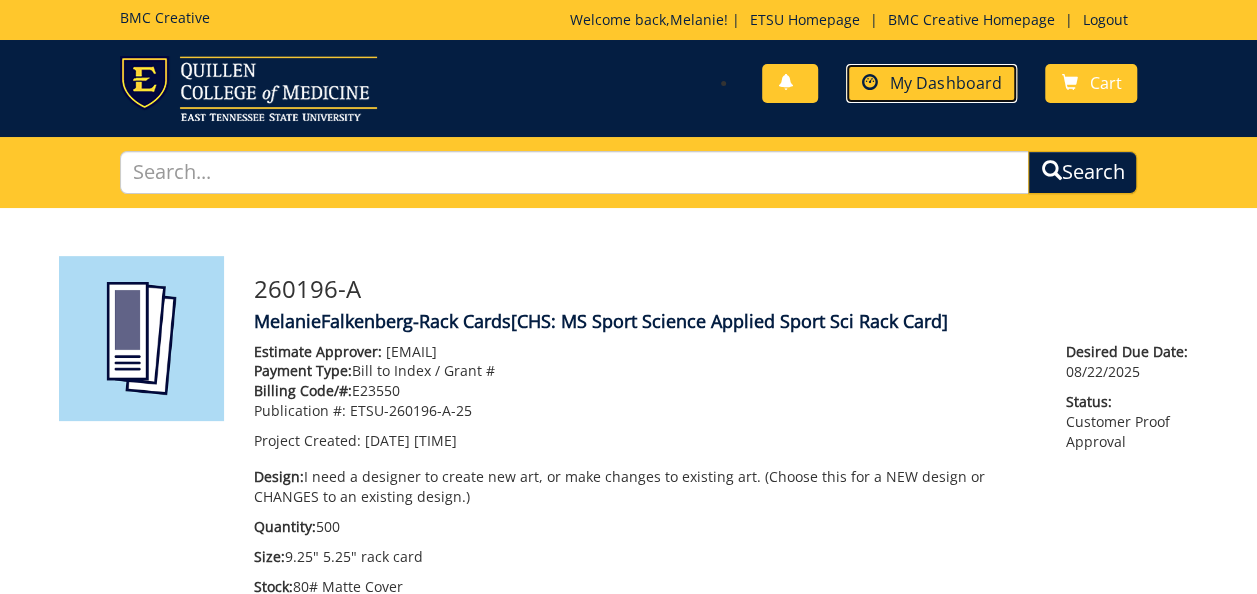 click on "My Dashboard" at bounding box center (945, 83) 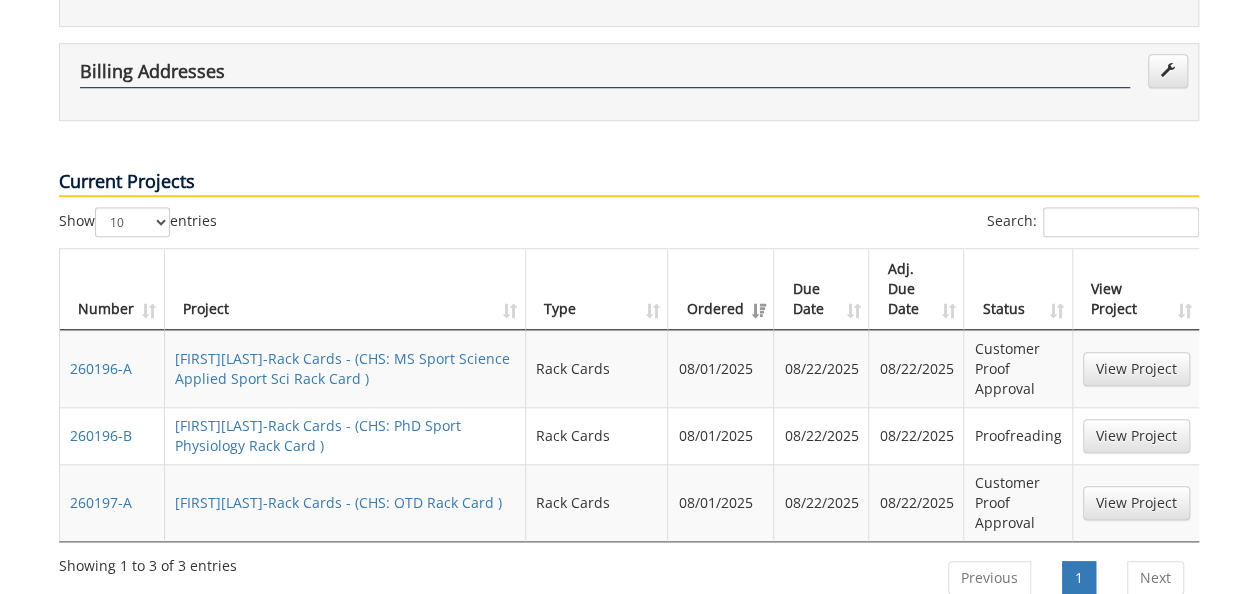 scroll, scrollTop: 800, scrollLeft: 0, axis: vertical 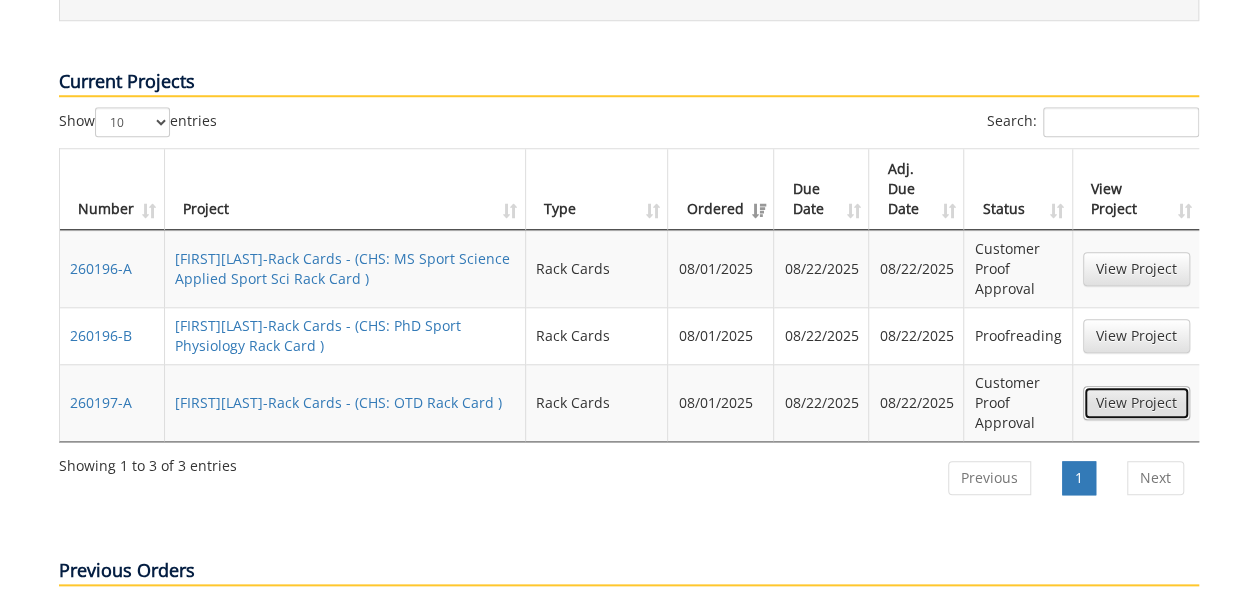 click on "View Project" at bounding box center [1136, 403] 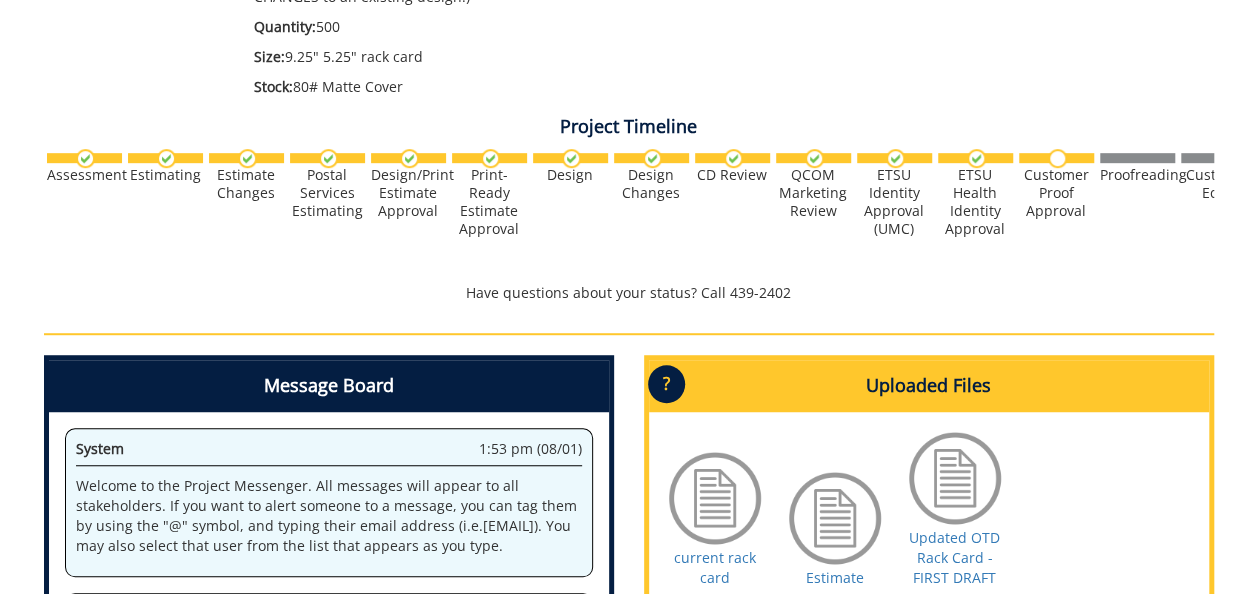 scroll, scrollTop: 700, scrollLeft: 0, axis: vertical 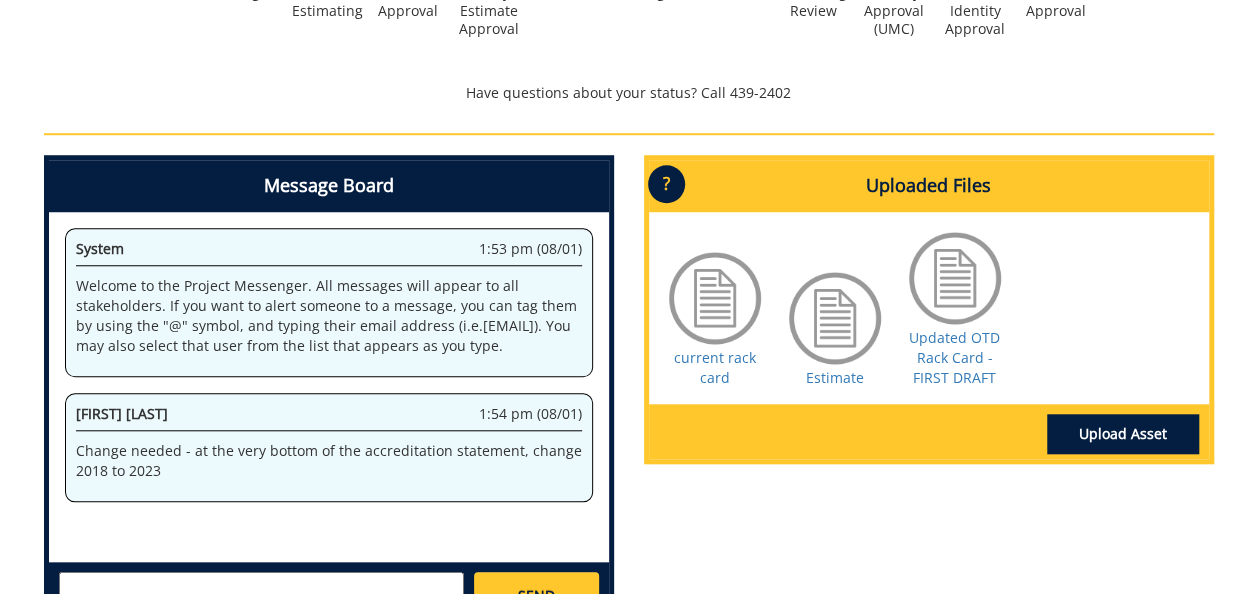click on "Updated OTD Rack Card - FIRST DRAFT" at bounding box center [955, 308] 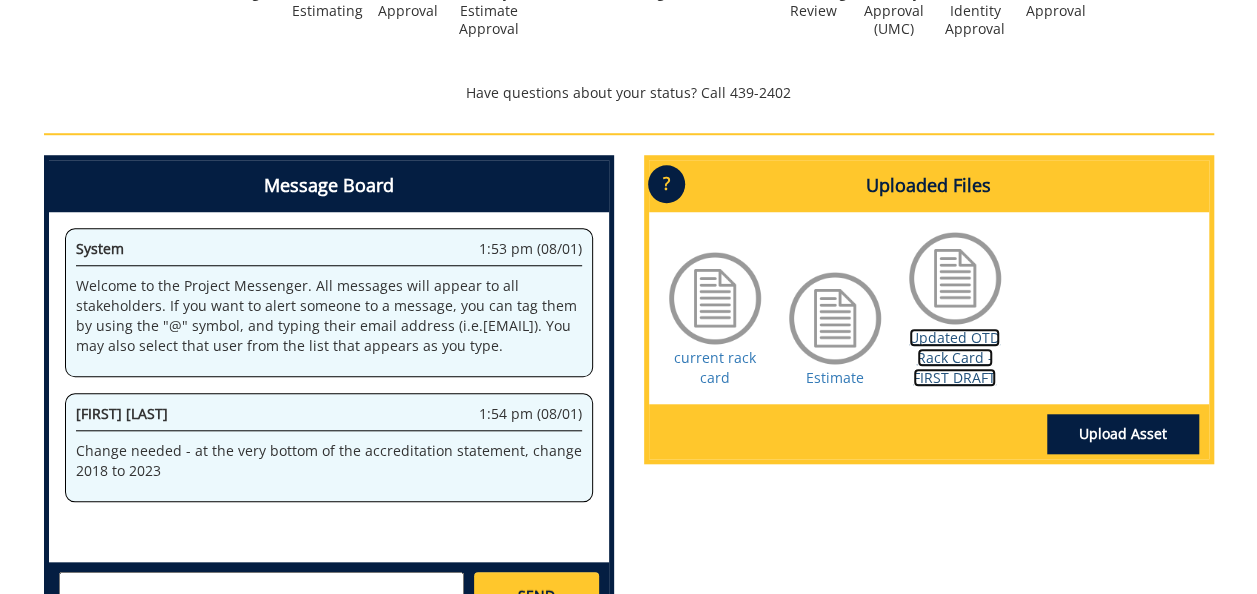 click on "Updated OTD Rack Card - FIRST DRAFT" at bounding box center [954, 357] 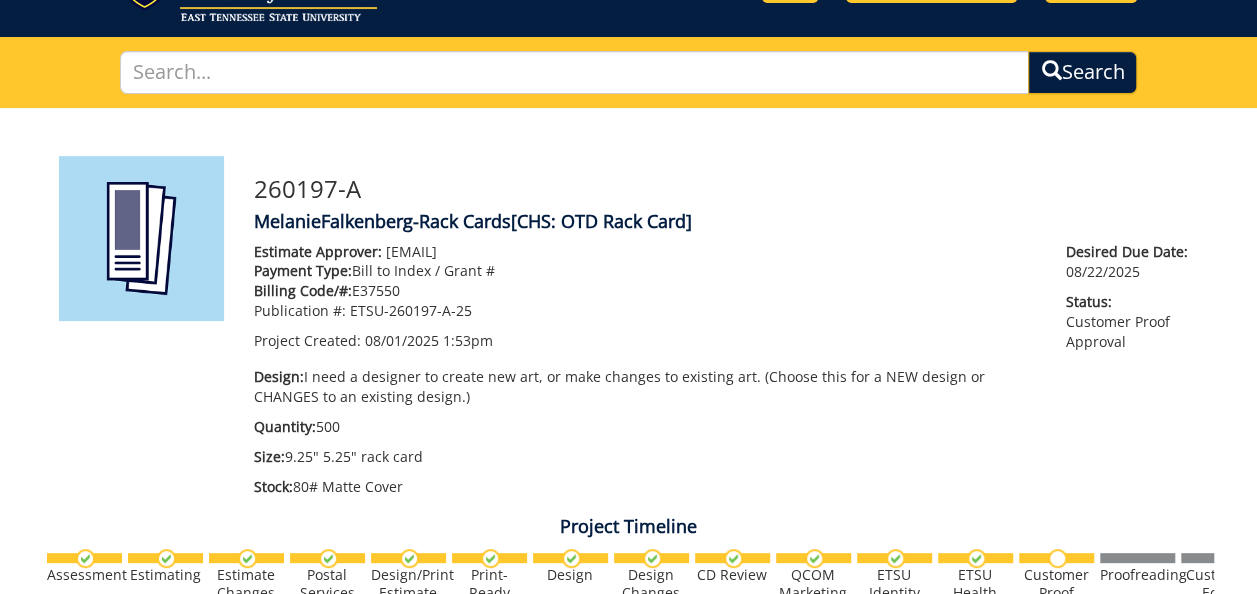 scroll, scrollTop: 0, scrollLeft: 0, axis: both 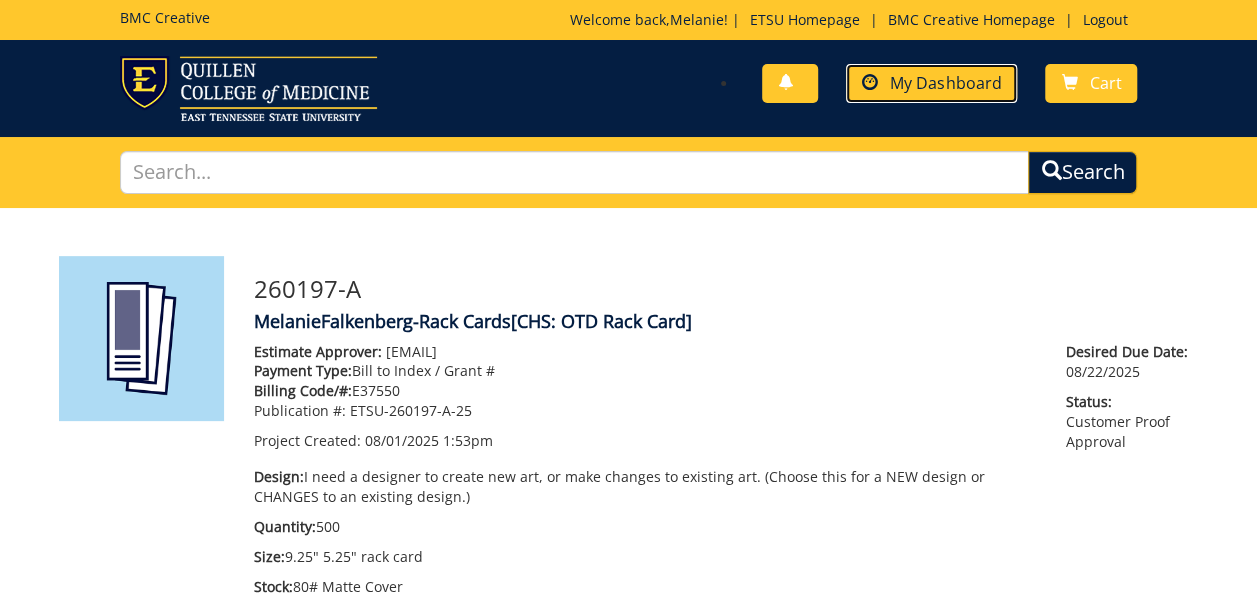 click on "My Dashboard" at bounding box center [945, 83] 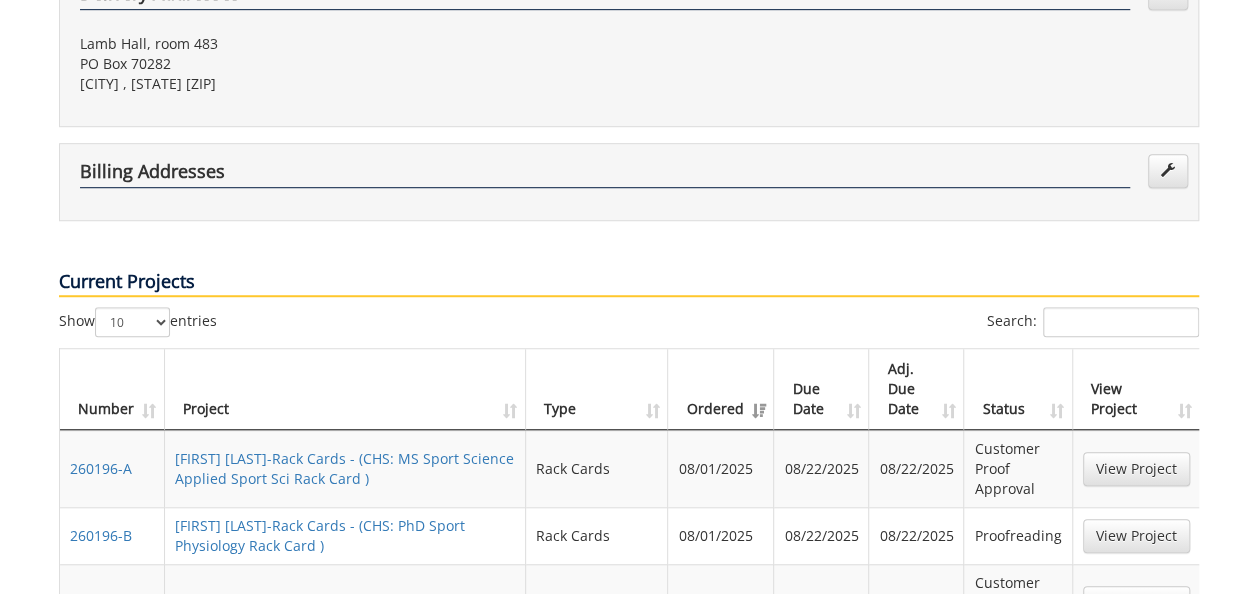 scroll, scrollTop: 0, scrollLeft: 0, axis: both 